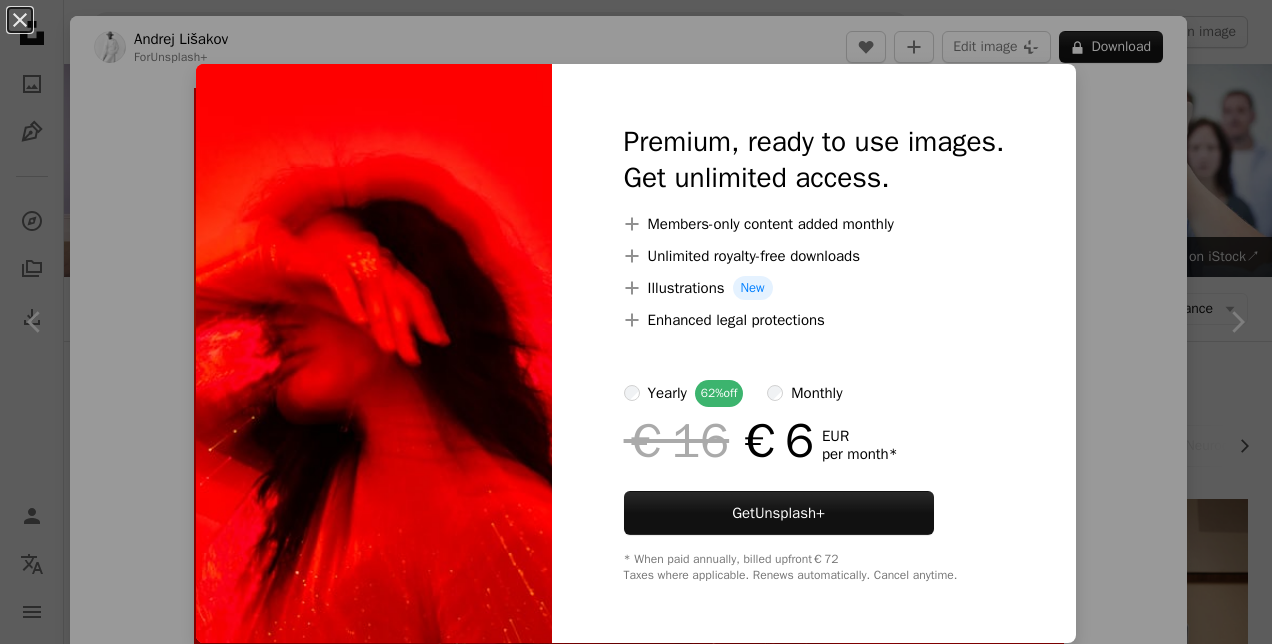 scroll, scrollTop: 1000, scrollLeft: 0, axis: vertical 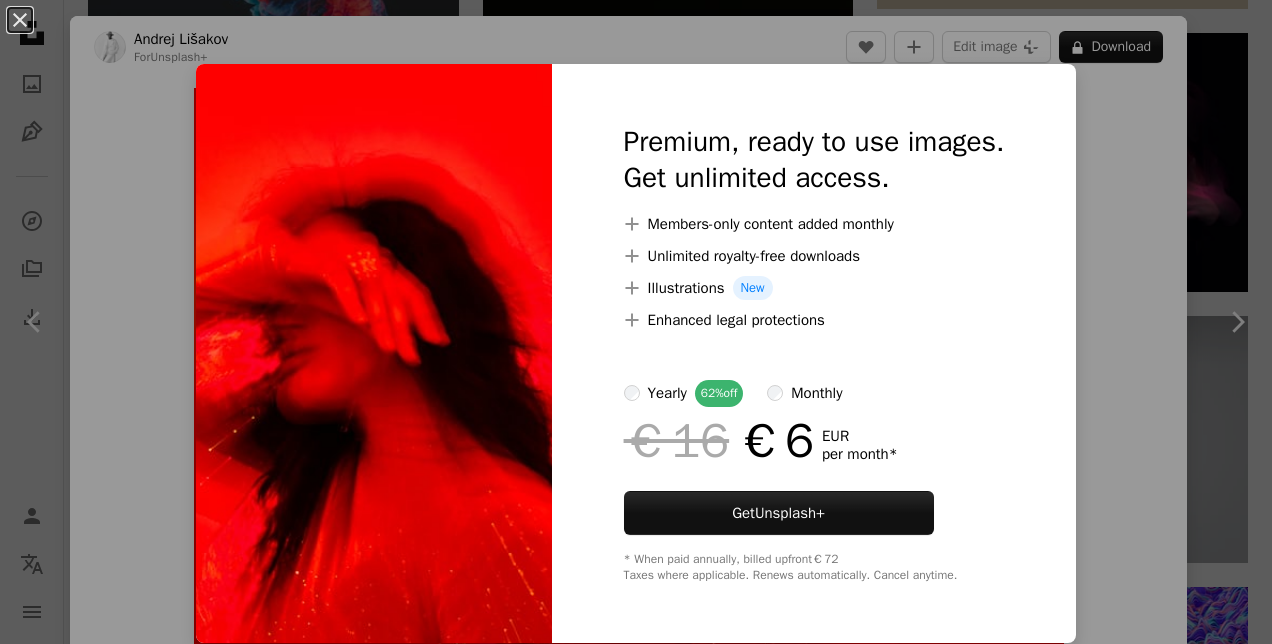 click on "An X shape Premium, ready to use images. Get unlimited access. A plus sign Members-only content added monthly A plus sign Unlimited royalty-free downloads A plus sign Illustrations  New A plus sign Enhanced legal protections yearly 62%  off monthly €16   €6 EUR per month * Get  Unsplash+ * When paid annually, billed upfront  €72 Taxes where applicable. Renews automatically. Cancel anytime." at bounding box center (636, 322) 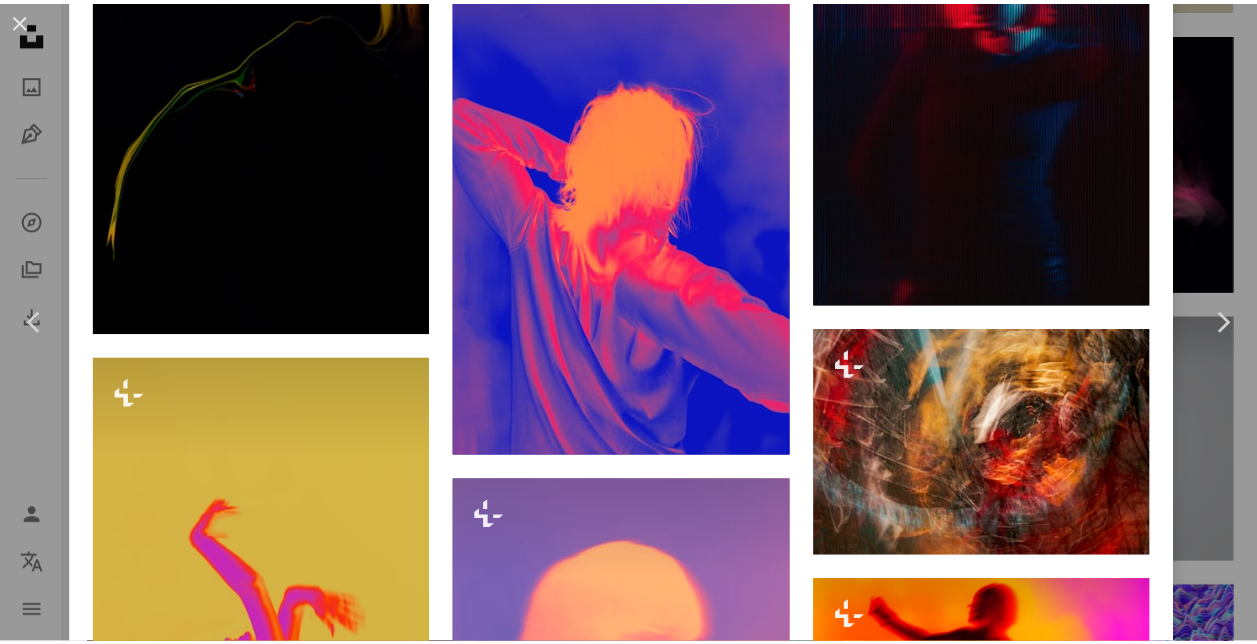 scroll, scrollTop: 2000, scrollLeft: 0, axis: vertical 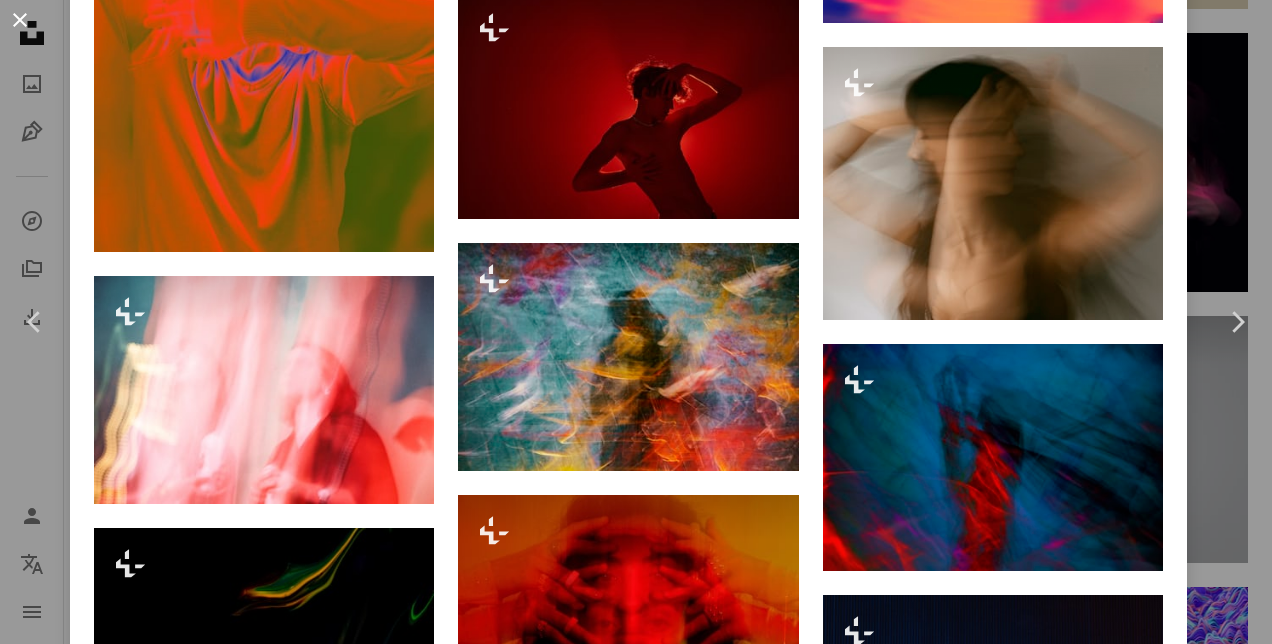 click on "An X shape" at bounding box center [20, 20] 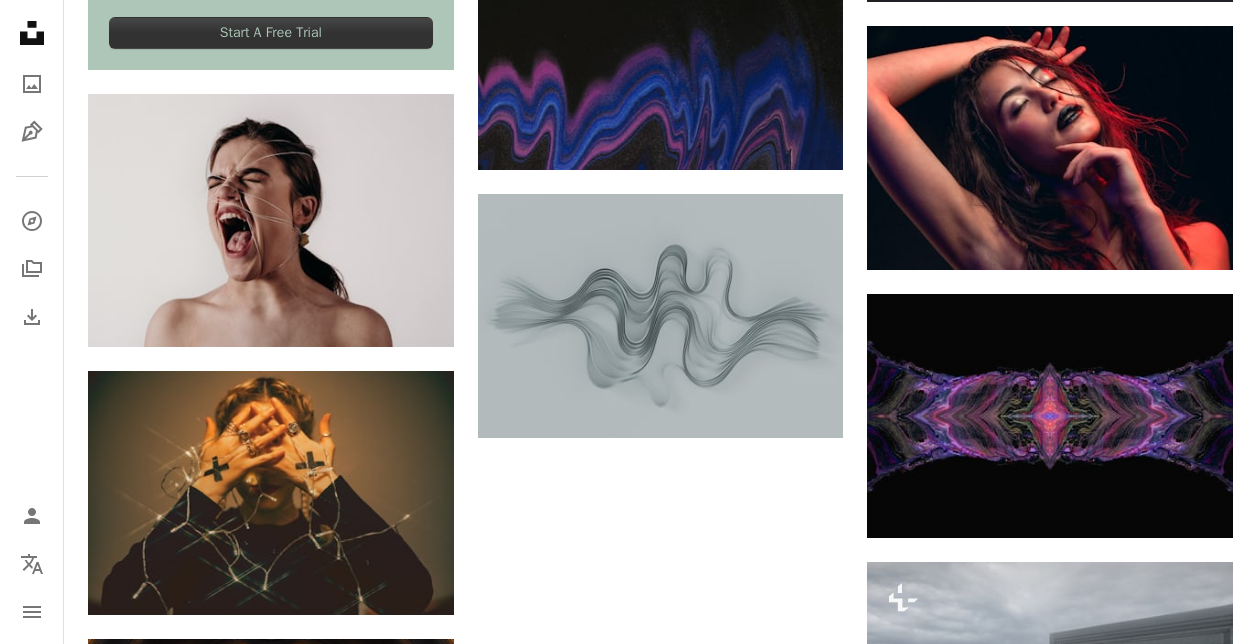 scroll, scrollTop: 4000, scrollLeft: 0, axis: vertical 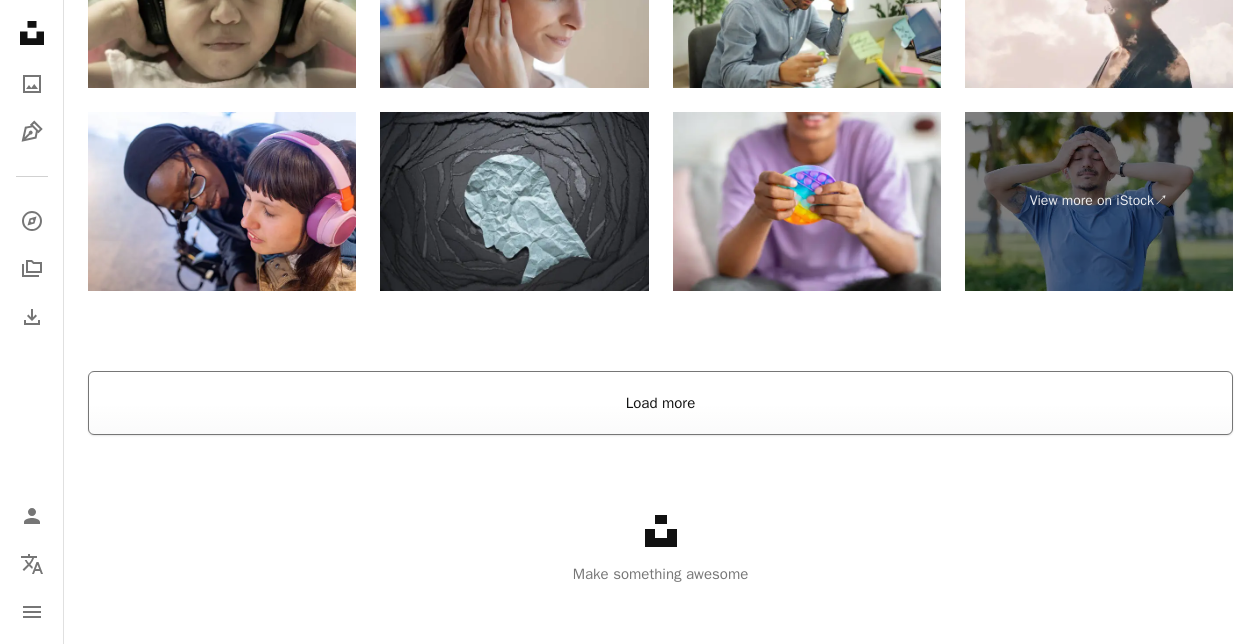 click on "Load more" at bounding box center (660, 403) 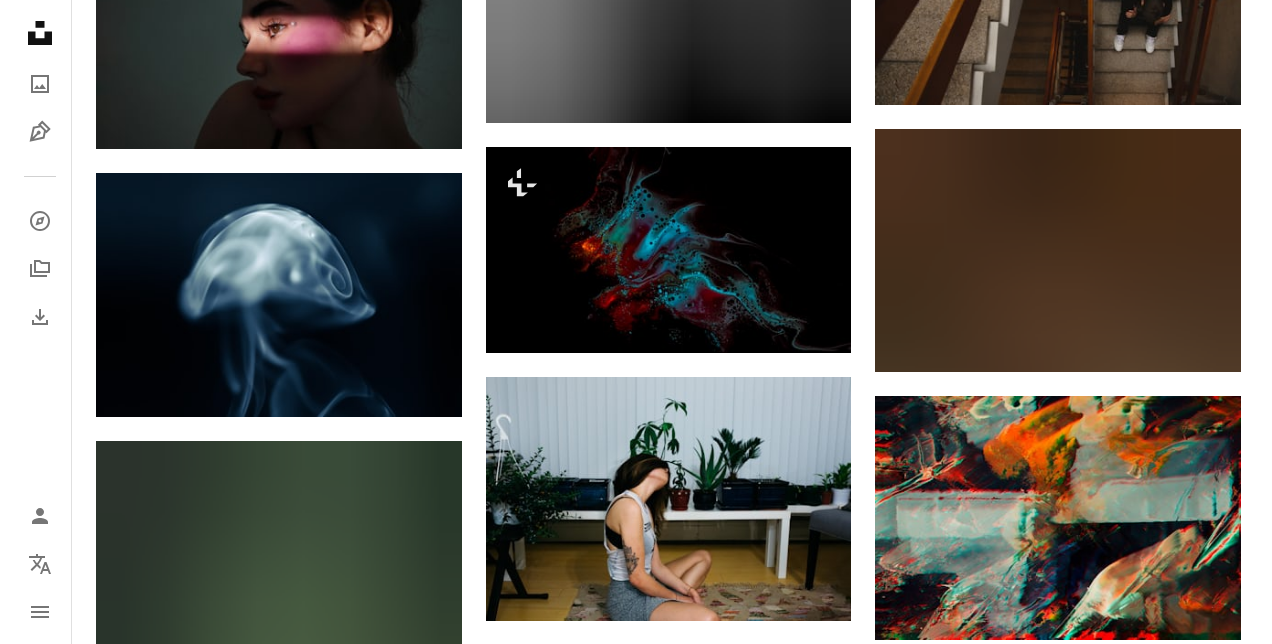 scroll, scrollTop: 12503, scrollLeft: 0, axis: vertical 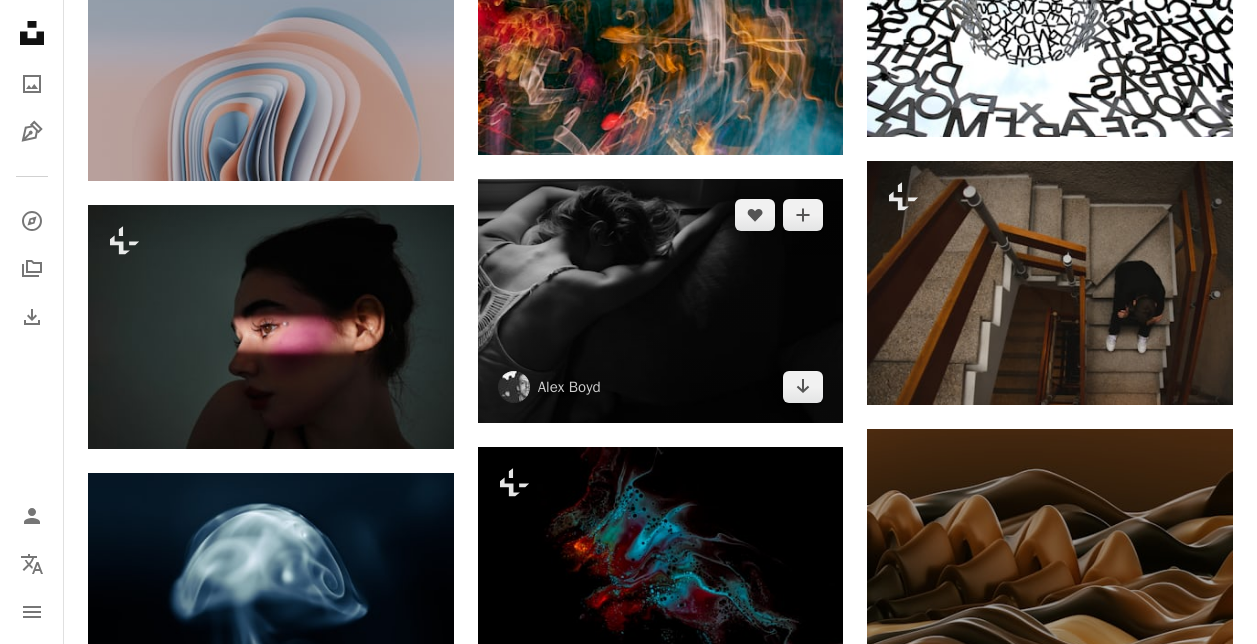 click at bounding box center (661, 301) 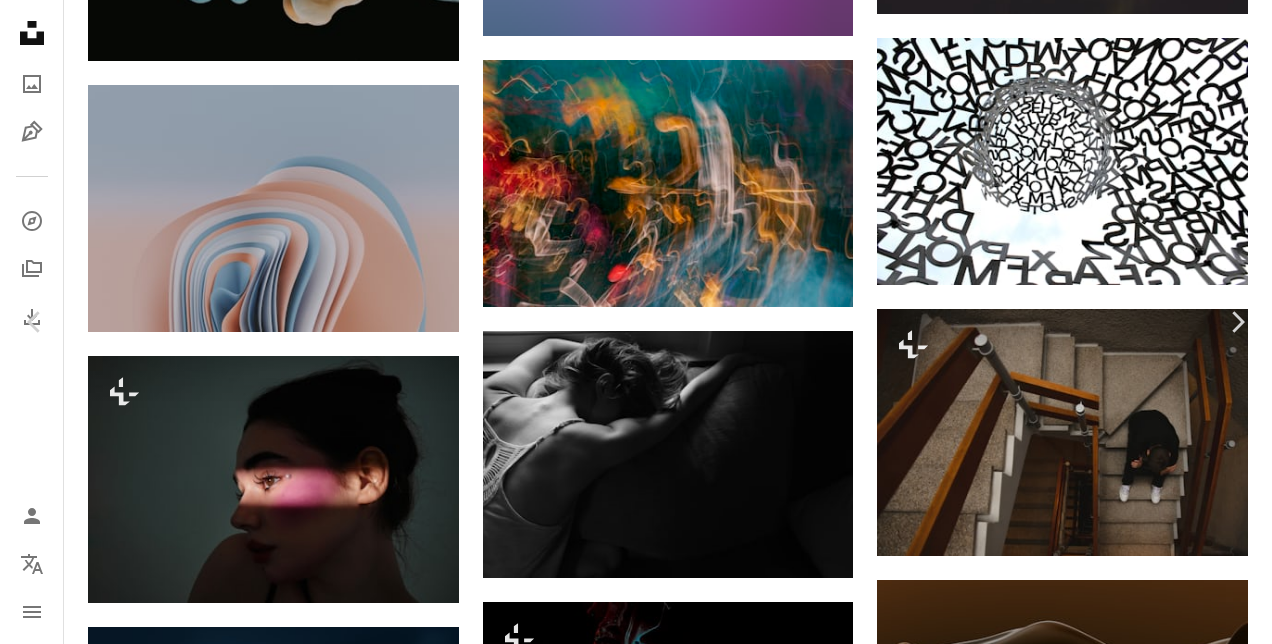 scroll, scrollTop: 0, scrollLeft: 0, axis: both 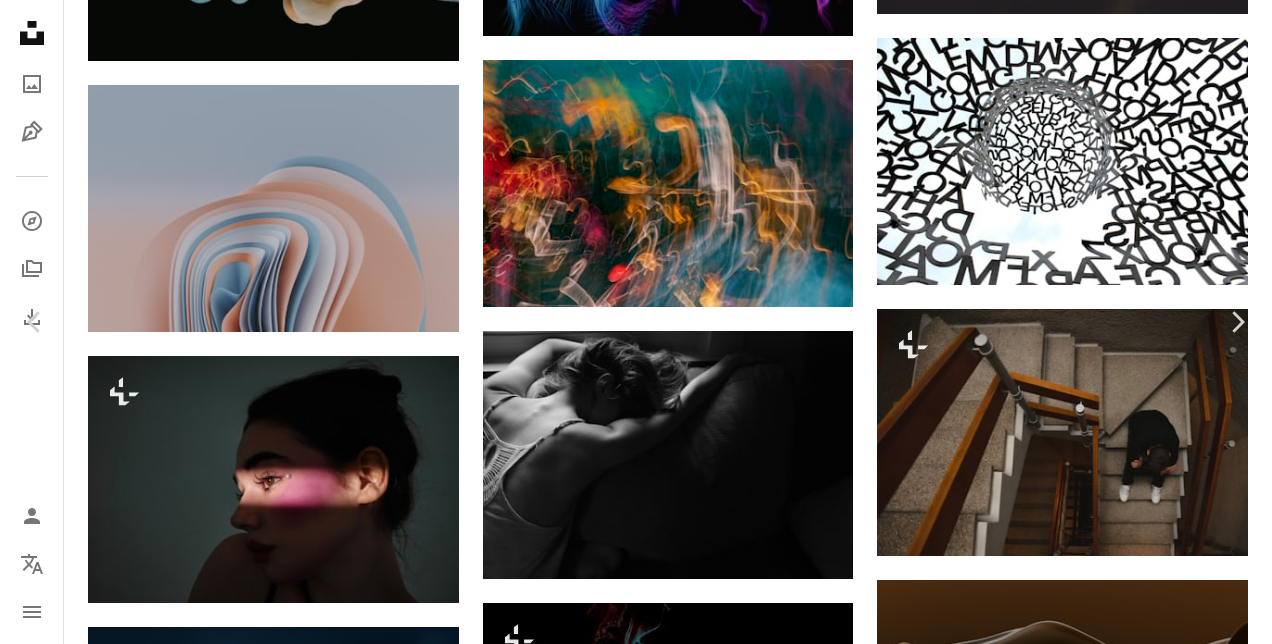 click on "Download free" at bounding box center [1073, 4689] 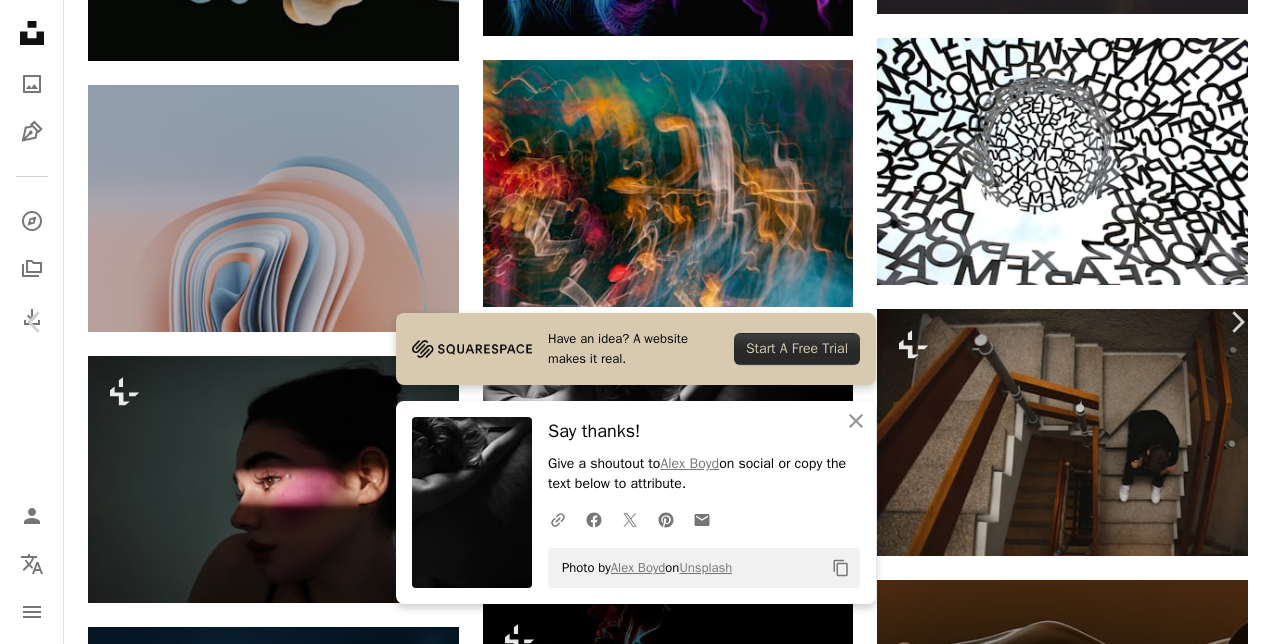 scroll, scrollTop: 400, scrollLeft: 0, axis: vertical 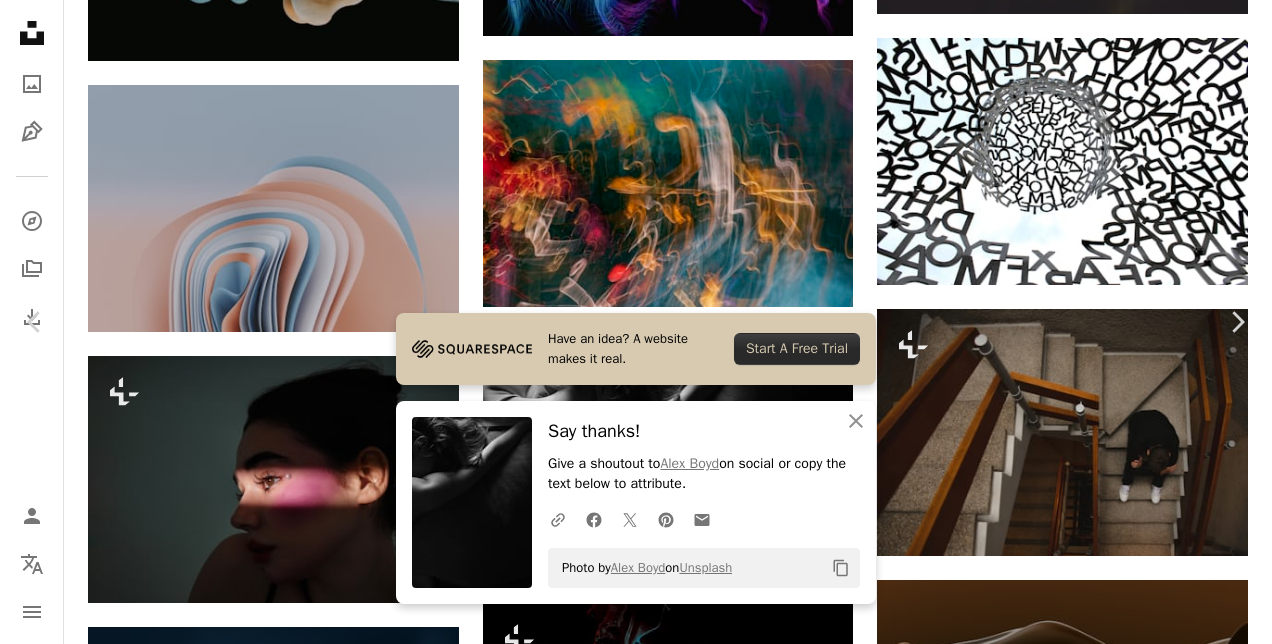 click on "Views 5,848,183 Downloads 32,534 Featured in Photos A forward-right arrow Share Info icon Info More Actions After a long week of finals, napping by the window is just what the doctor ordered. A map marker [CITY], [COUNTRY] Calendar outlined Published on May 20, 2017 Safety Free to use under the [BRAND] License background woman girl black female sad sleep hair lady monochrome depressed back black & white shoulder hide human people grey white blog Creative Commons images" at bounding box center (628, 5071) 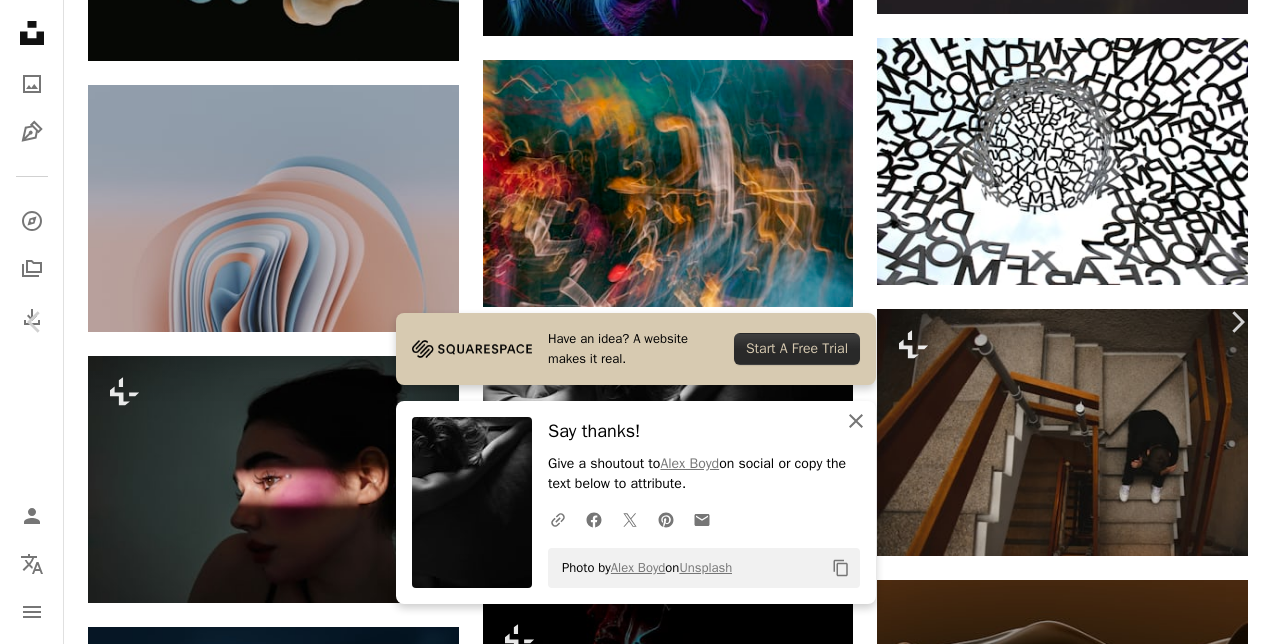 click on "An X shape" 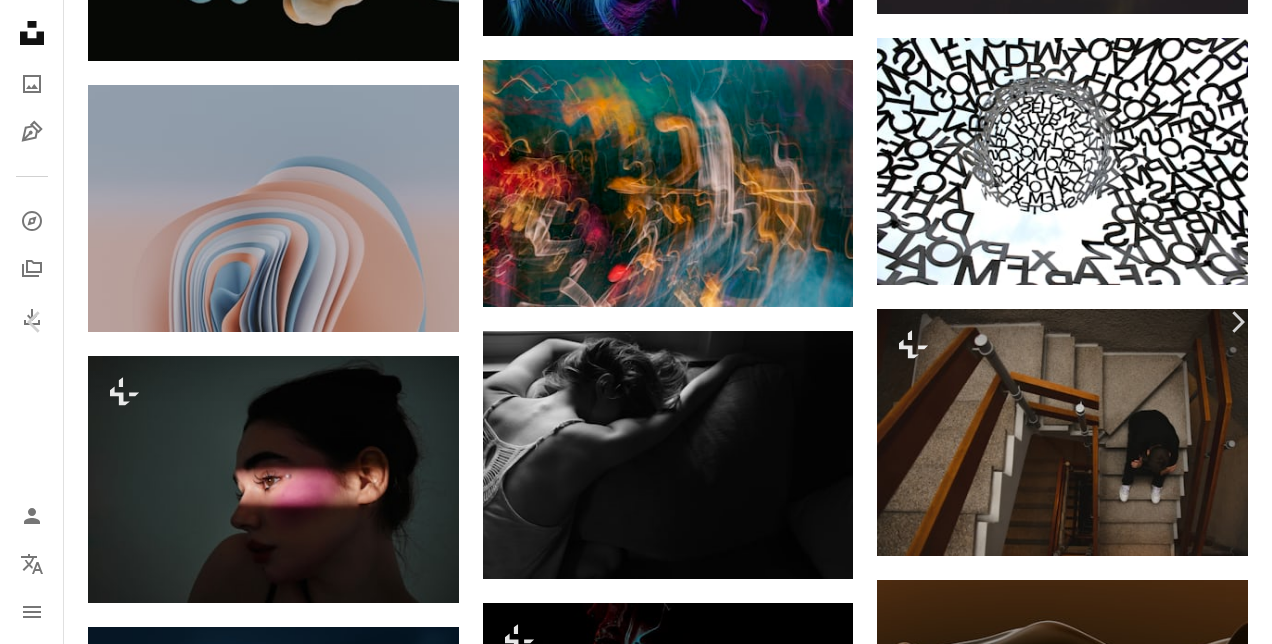 scroll, scrollTop: 4700, scrollLeft: 0, axis: vertical 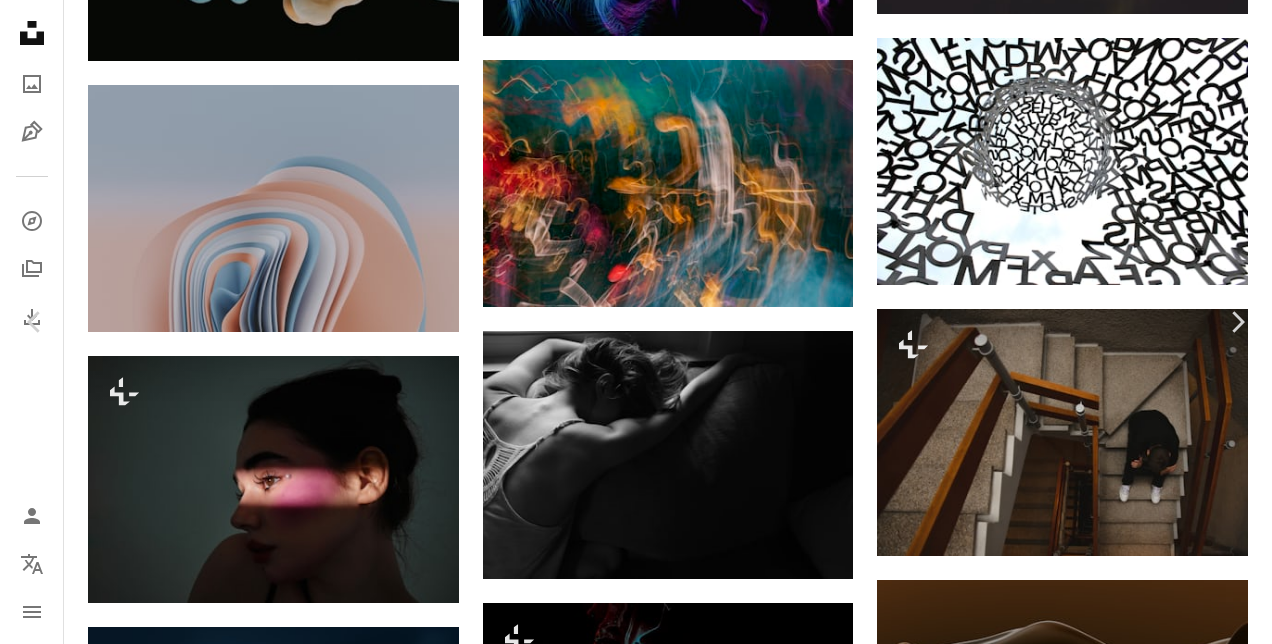 click on "A lock   Download" at bounding box center (1111, 4689) 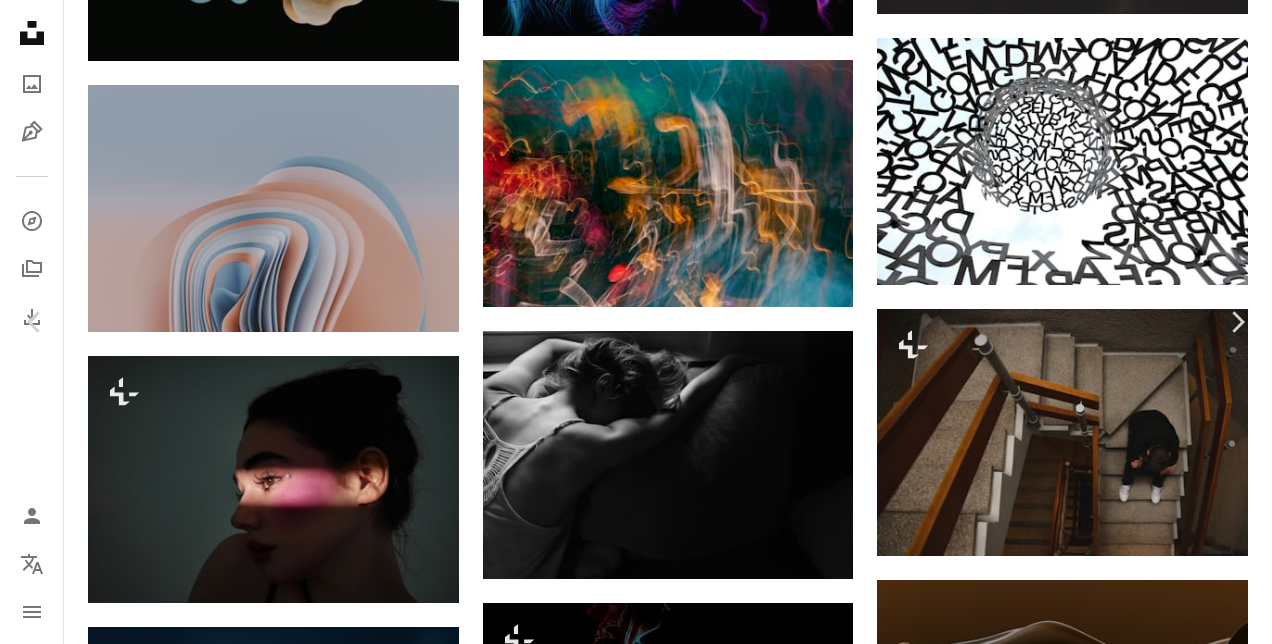 click on "An X shape Premium, ready to use images. Get unlimited access. A plus sign Members-only content added monthly A plus sign Unlimited royalty-free downloads A plus sign Illustrations  New A plus sign Enhanced legal protections yearly 62%  off monthly €16   €6 EUR per month * Get  Unsplash+ * When paid annually, billed upfront  €72 Taxes where applicable. Renews automatically. Cancel anytime." at bounding box center (636, 4964) 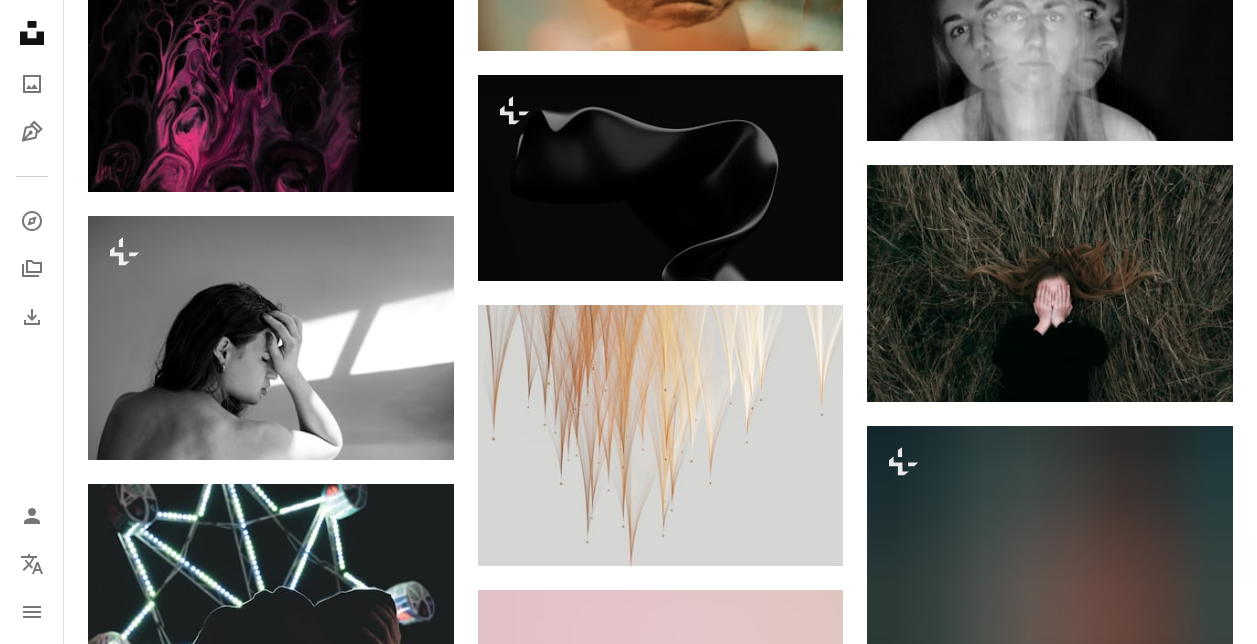 scroll, scrollTop: 16803, scrollLeft: 0, axis: vertical 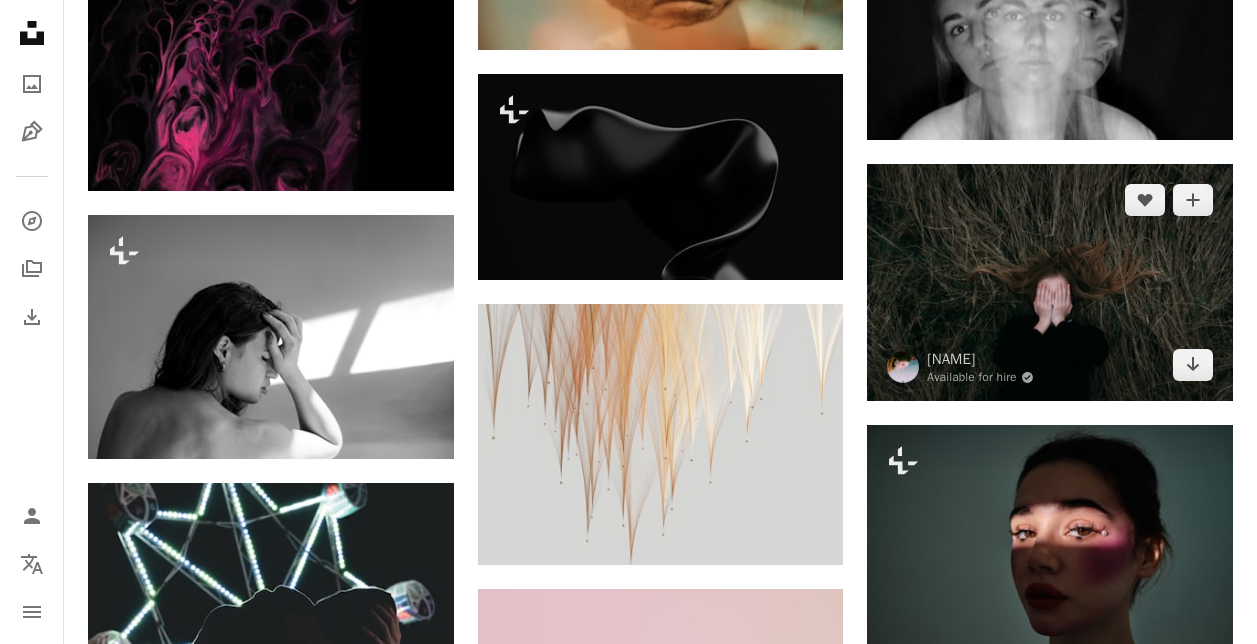 click at bounding box center (1050, 282) 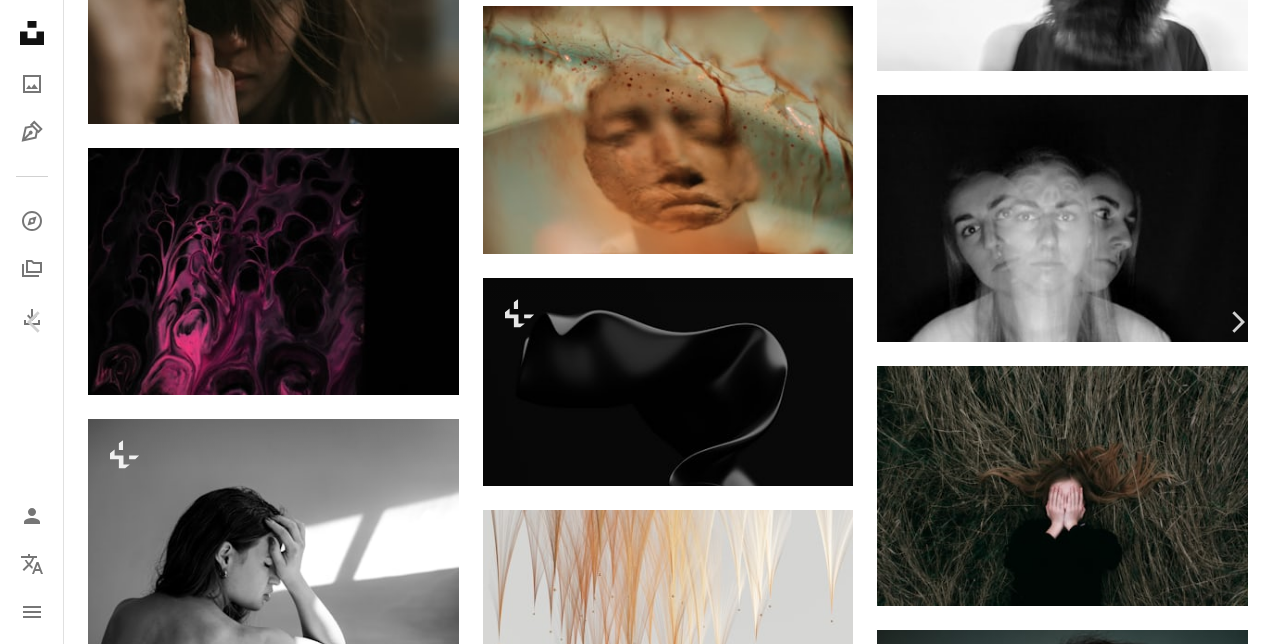 click on "Download free" at bounding box center [1073, 3945] 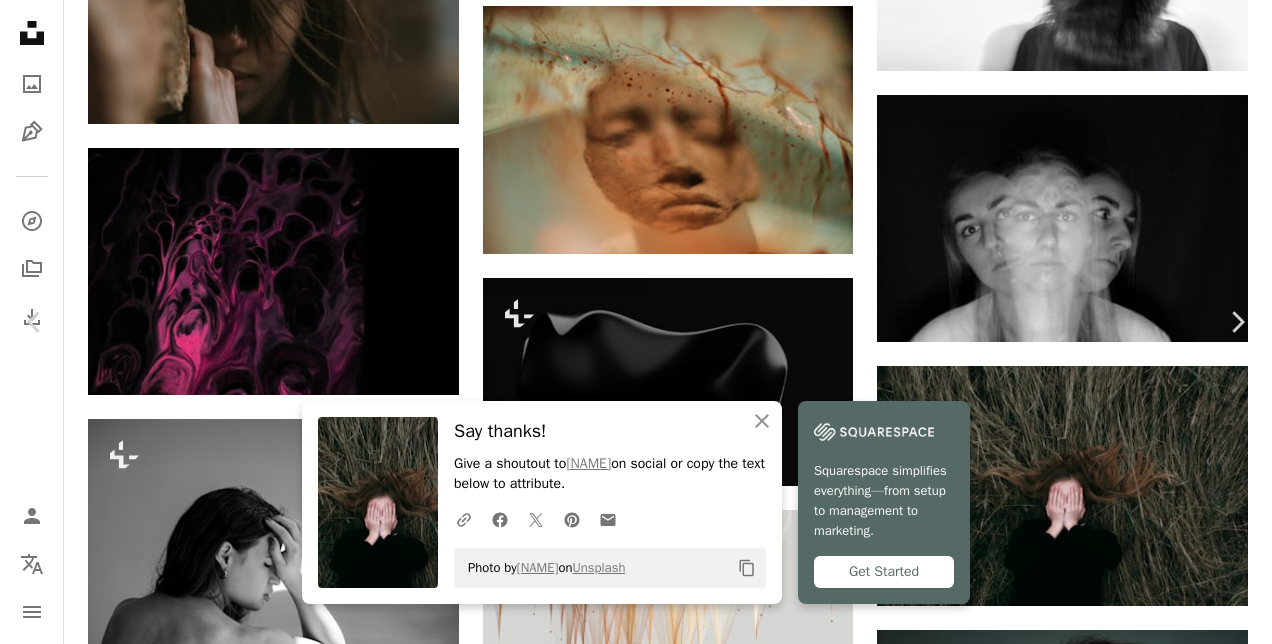click on "Chevron left Chevron right An X shape Close Say thanks! Give a shoutout to [NAME] on social or copy the text below to attribute. A URL sharing icon (chains) Facebook icon X (formerly Twitter) icon Pinterest icon An envelope Photo by [NAME] on [BRAND] Copy content Squarespace simplifies everything—from setup to management to marketing. Get Started [NAME] Available for hire A checkmark inside of a circle A heart A plus sign Edit image Plus sign for [BRAND] Download free Chevron down Zoom in Views 420,779 Downloads 7,011 Featured in Photos A forward-right arrow Share Info icon Info More Actions game "find yourself" in a large field and world Calendar outlined Published on August 23, 2021 Safety Free to use under the [BRAND] License field children playing nature green melancholy hide and seek black clothes girl human photo plant face grey female photography grass clothing purple hair child brown Free images Browse premium related images on iStock | ↗" at bounding box center (636, 4220) 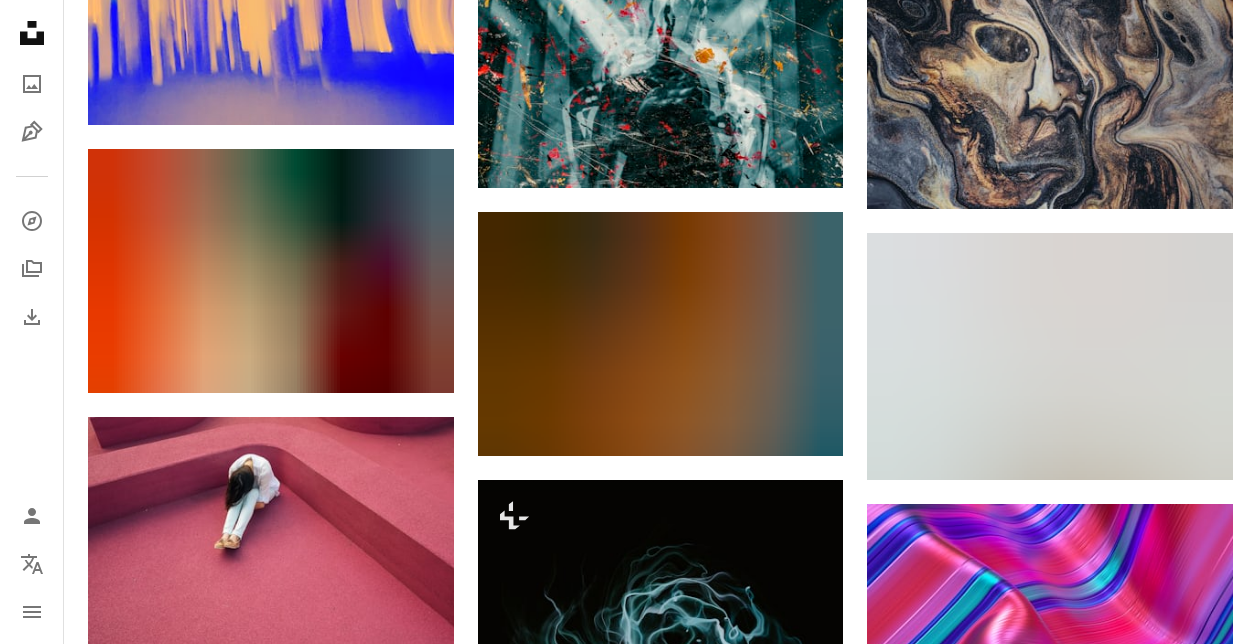 scroll, scrollTop: 26303, scrollLeft: 0, axis: vertical 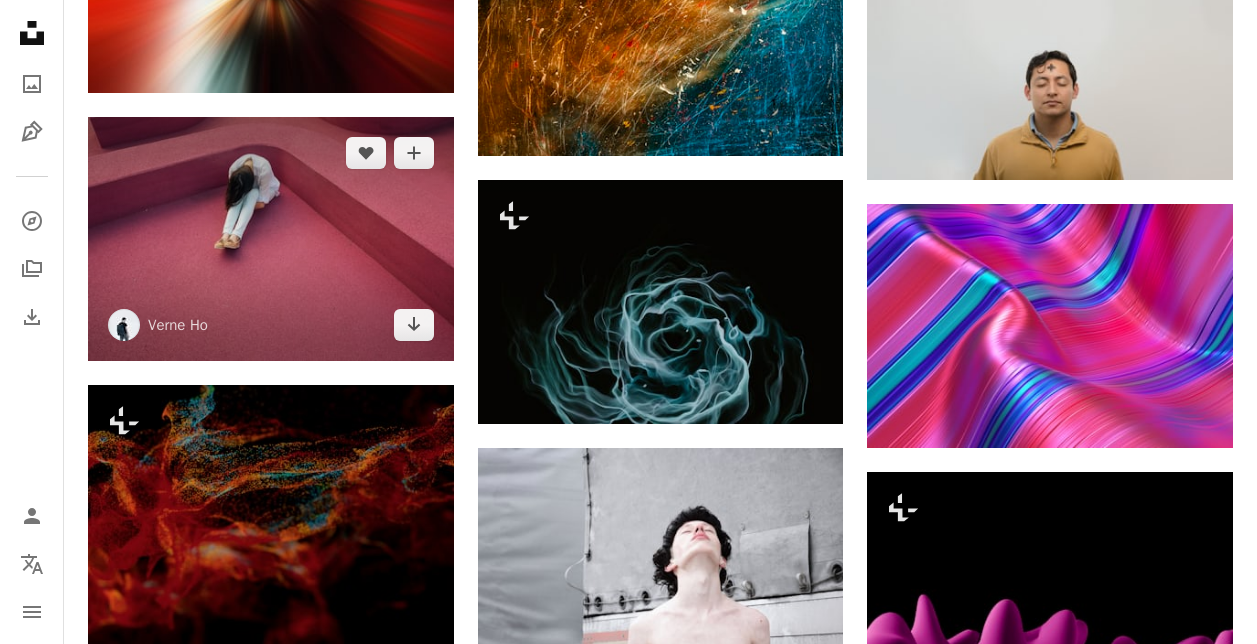 click at bounding box center [271, 239] 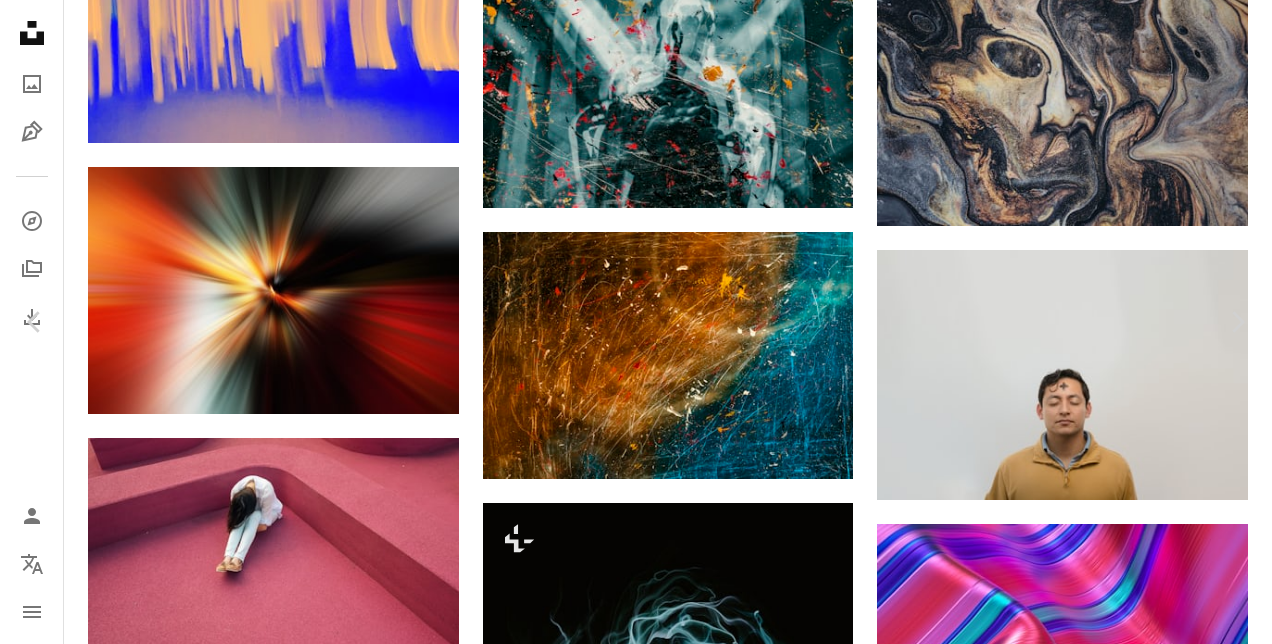 click on "Download free" at bounding box center [1073, 3606] 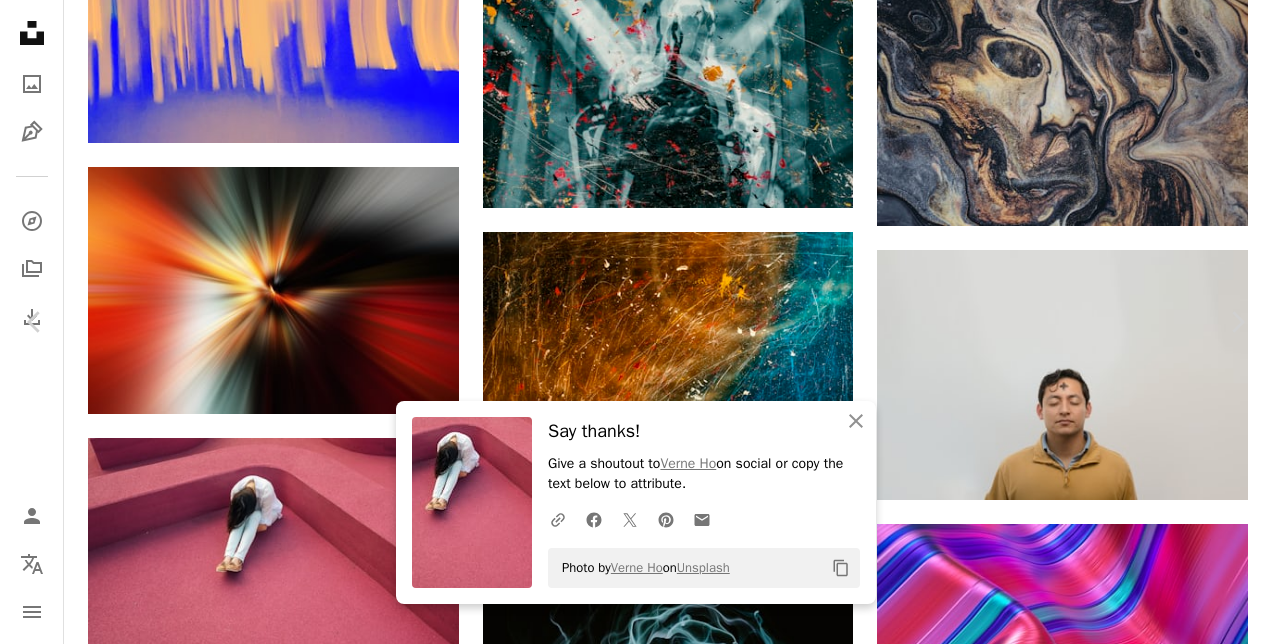click on "Chevron left Chevron right An X shape Close Say thanks! Give a shoutout to [NAME] on social or copy the text below to attribute. A URL sharing icon (chains) Facebook icon X (formerly Twitter) icon Pinterest icon An envelope Photo by [NAME] on [BRAND] Copy content [NAME] [NAME] A heart A plus sign Edit image Plus sign for [BRAND] Download free Chevron down Zoom in Views 10,986,881 Downloads 68,178 Featured in Photos , People A forward-right arrow Share Info icon Info More Actions Calendar outlined Published on June 29, 2015 Camera FUJIFILM, X-T1 Safety Free to use under the [BRAND] License woman portrait pink female white sad minimal alone lady floor crying ground burnout sitting sad wallpaper crying girl hiding afraid guilt disappointment Free images Browse premium related images on iStock | Save 20% with code UNSPLASH20 View more on iStock ↗ Related images A heart A plus sign [NAME] Available for hire A checkmark inside of a circle Arrow pointing down A heart" at bounding box center (636, 3881) 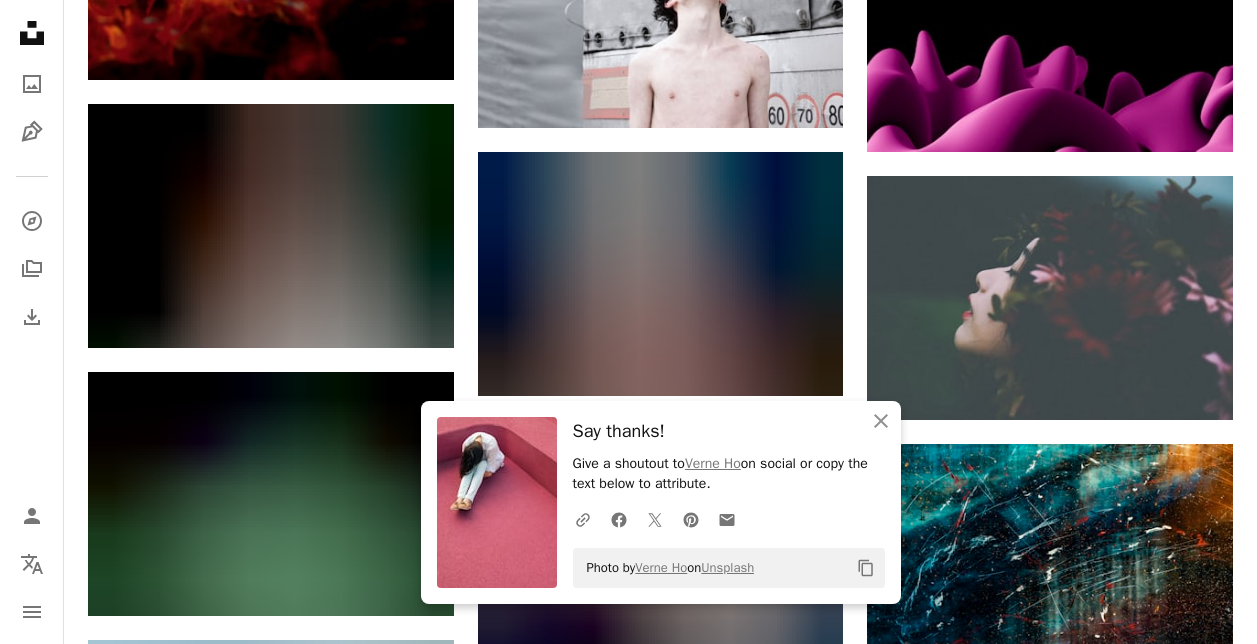 scroll, scrollTop: 26903, scrollLeft: 0, axis: vertical 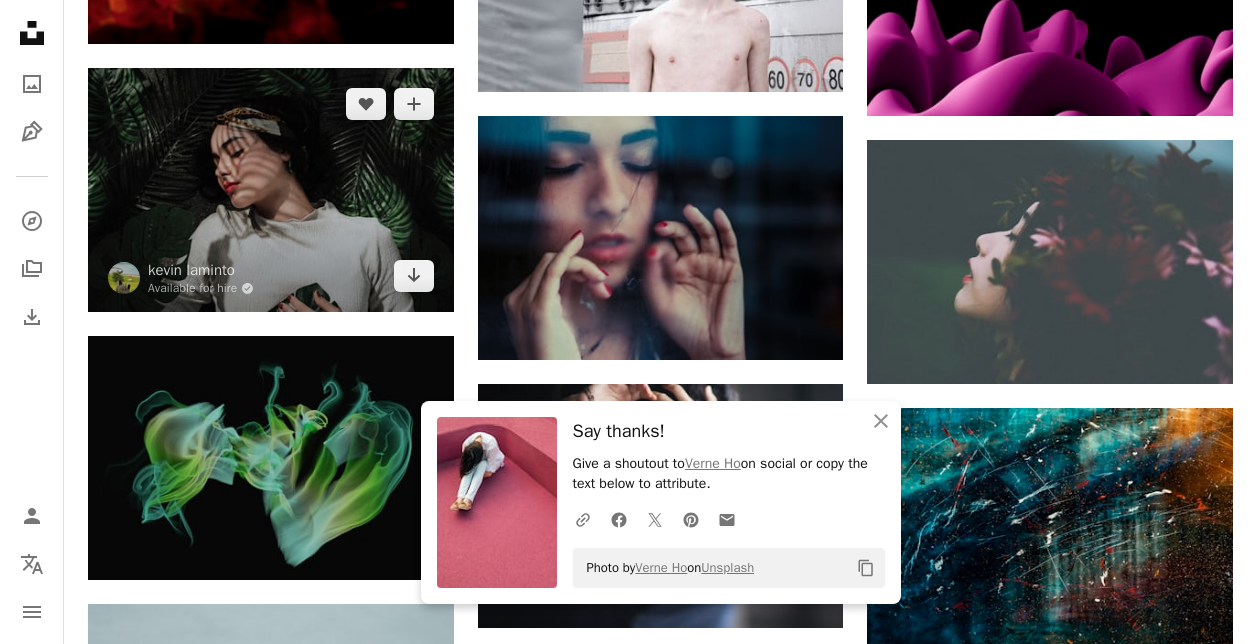 click at bounding box center [271, 190] 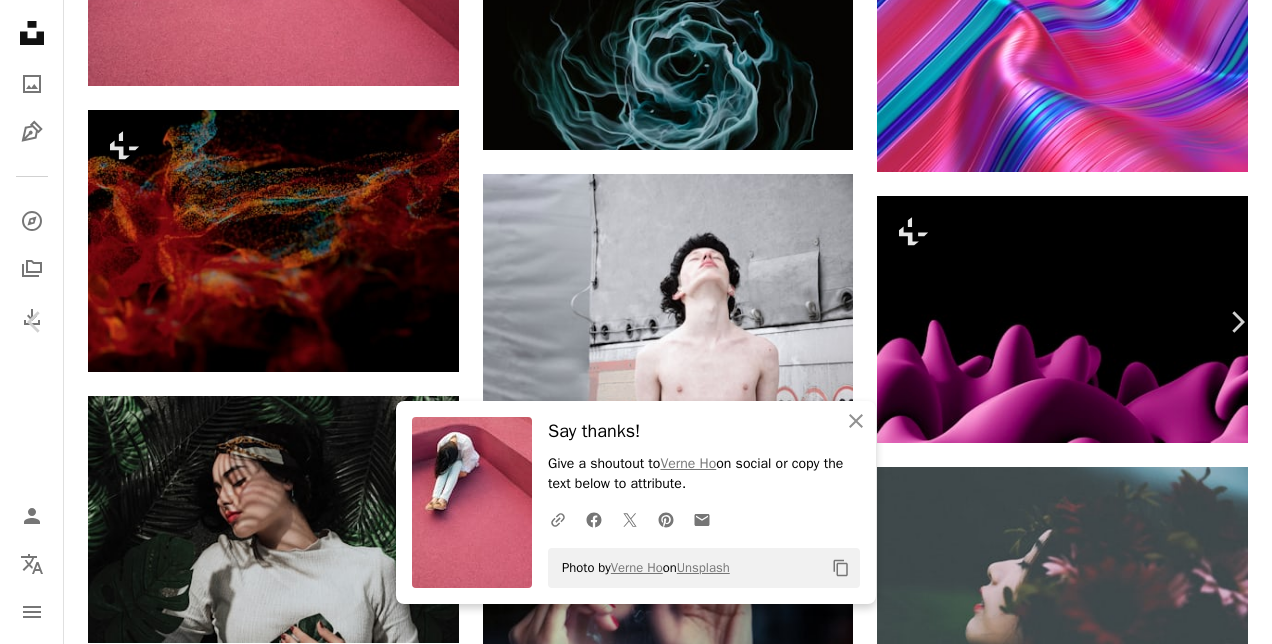click on "Download free" at bounding box center [1073, 4648] 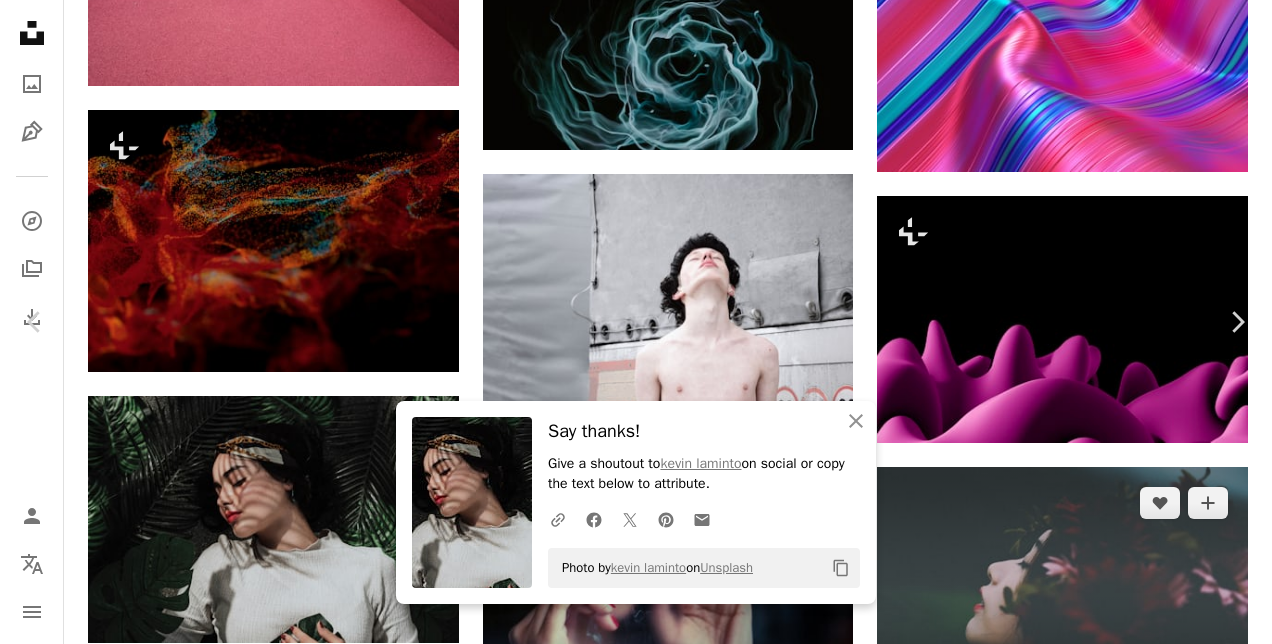 drag, startPoint x: 1197, startPoint y: 142, endPoint x: 1172, endPoint y: 145, distance: 25.179358 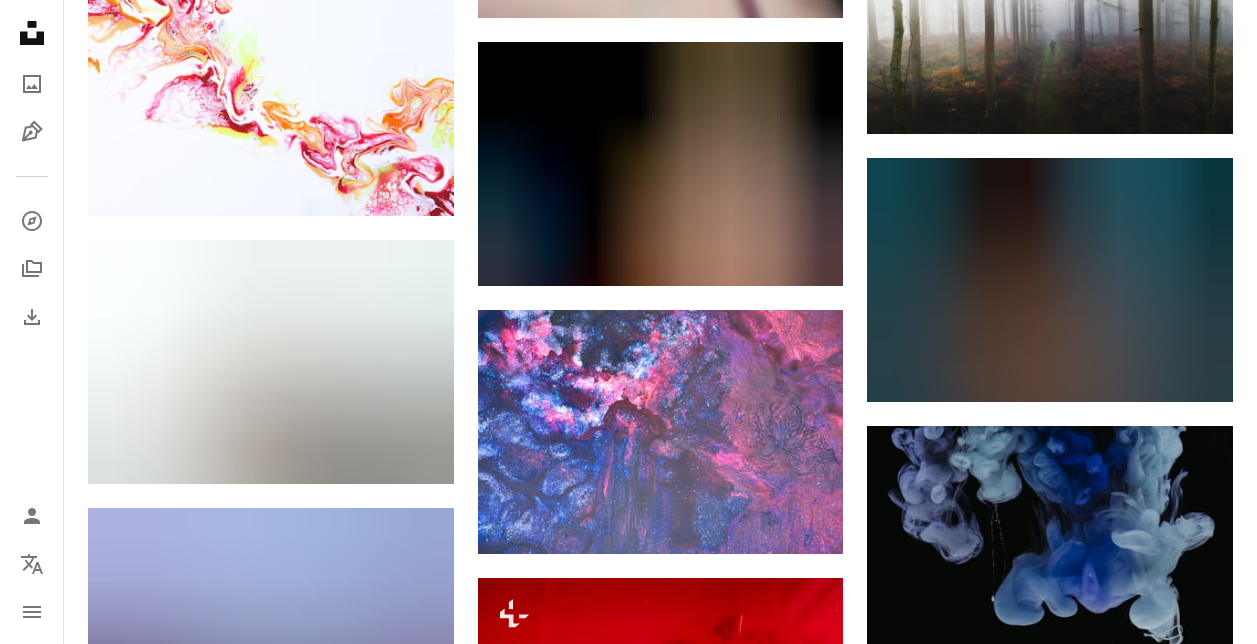 scroll, scrollTop: 29103, scrollLeft: 0, axis: vertical 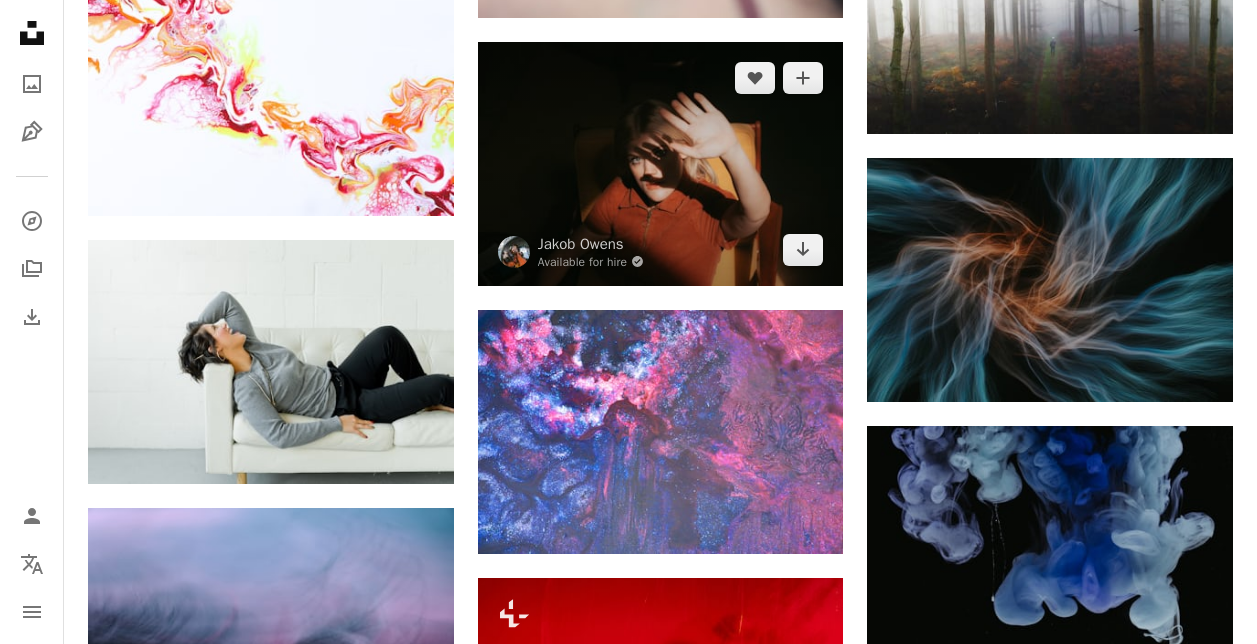click at bounding box center (661, 164) 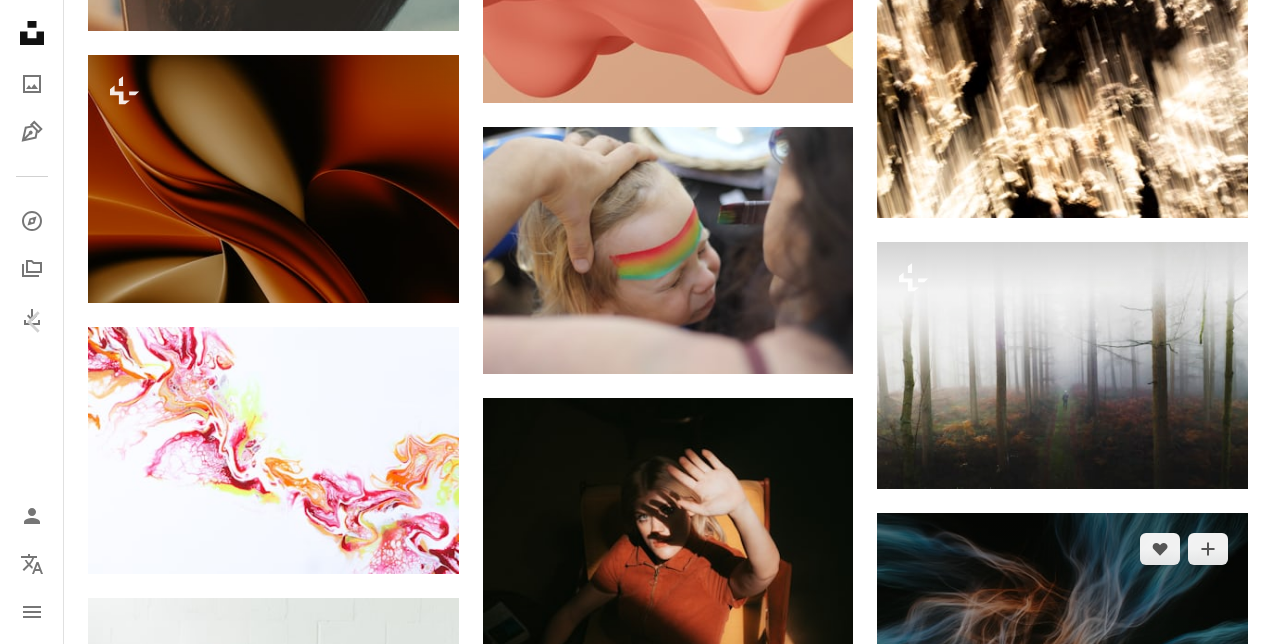 click on "Chevron left Chevron right [NAME] Available for hire A checkmark inside of a circle A heart A plus sign Edit image Plus sign for [BRAND] Download free Chevron down Zoom in Views 332,088 Downloads 2,791 Featured in Photos A forward-right arrow Share Info icon Info More Actions Calendar outlined Published on April 9, 2021 Camera FUJIFILM, X-Pro2 Safety Free to use under the [BRAND] License abstract summer sun light vintage hand retro old sunny pretty portrait human photo face female photography clothing skin brown apparel Free pictures Browse premium related images on iStock | Save 20% with code UNSPLASH20 View more on iStock ↗ Related images A heart A plus sign [NAME] Available for hire A checkmark inside of a circle Arrow pointing down A heart A plus sign [NAME] Arrow pointing down Plus sign for [BRAND] A heart A plus sign [BRAND] A lock Download A heart A plus sign [NAME] Available for hire A checkmark inside of a circle A heart" at bounding box center [636, 4635] 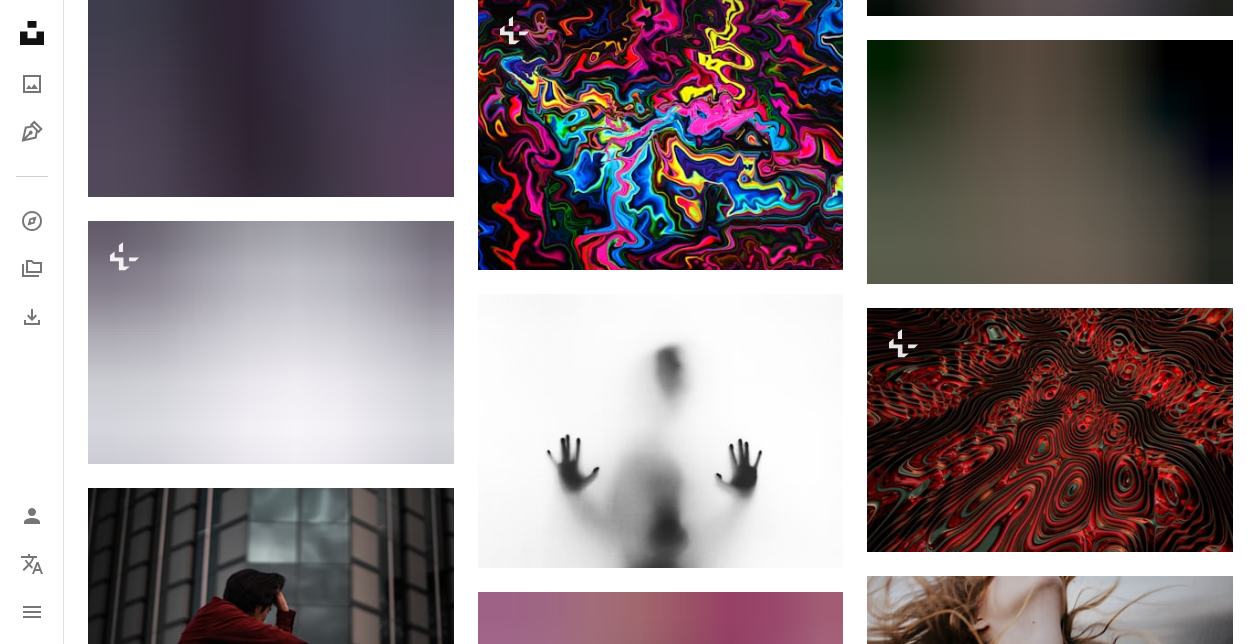 scroll, scrollTop: 41203, scrollLeft: 0, axis: vertical 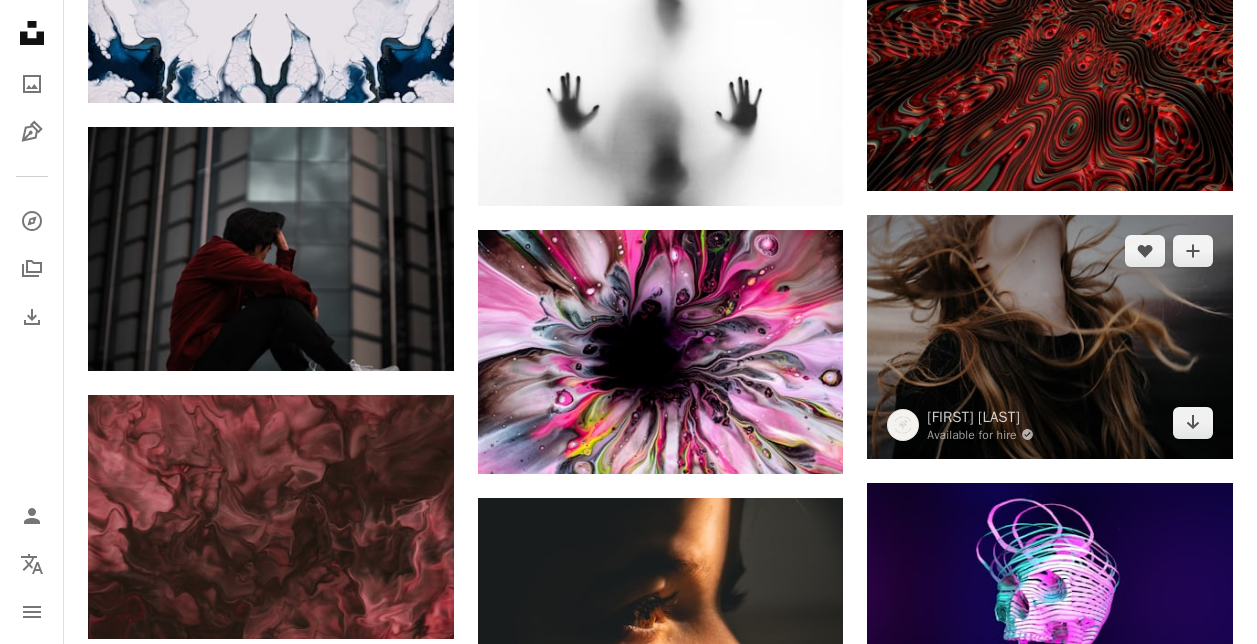 click at bounding box center [1050, 337] 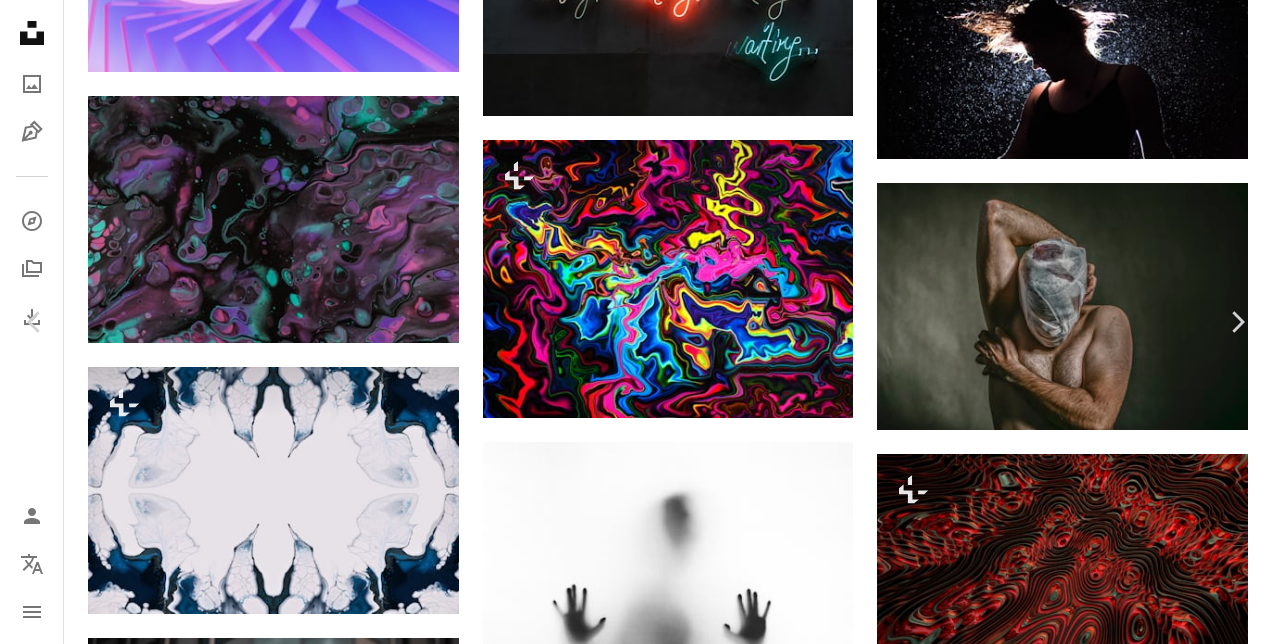 click on "Download free" at bounding box center (1073, 4818) 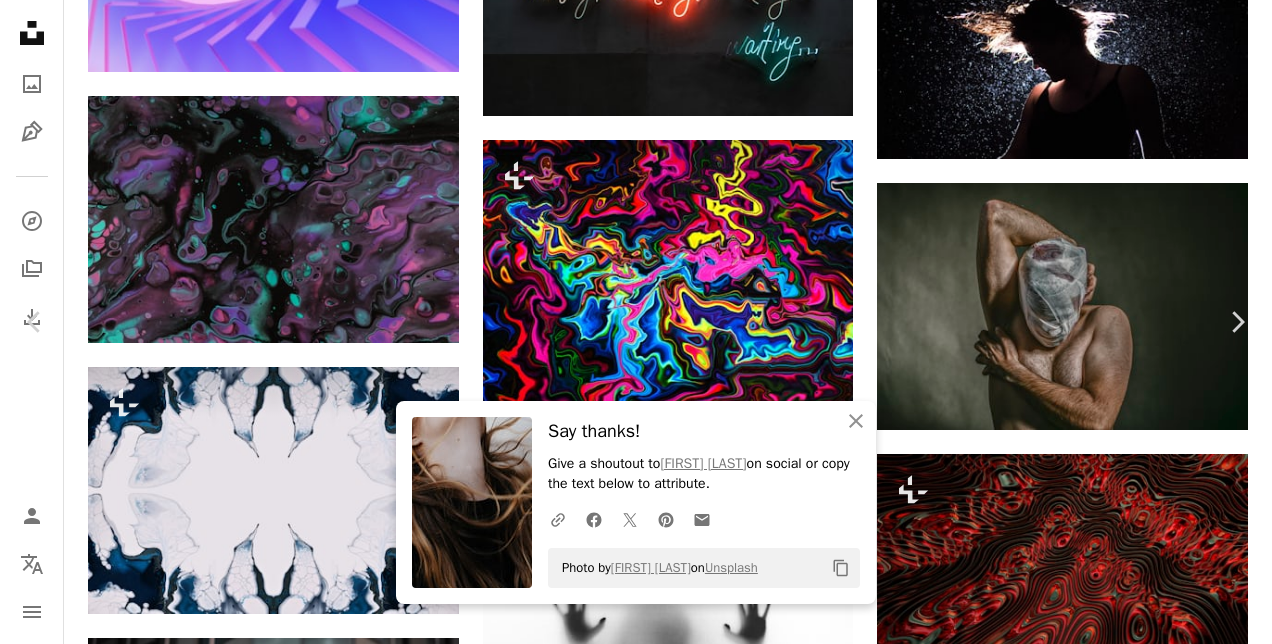 click on "An X shape Chevron left Chevron right An X shape Close Say thanks! Give a shoutout to  [FIRST] [LAST]  on social or copy the text below to attribute. A URL sharing icon (chains) Facebook icon X (formerly Twitter) icon Pinterest icon An envelope Photo by  [FIRST] [LAST]  on  Unsplash
Copy content [FIRST] [LAST] Available for hire A checkmark inside of a circle A heart A plus sign Edit image   Plus sign for Unsplash+ Download free Chevron down Zoom in Views 5,147,942 Downloads 26,577 Featured in Photos ,  Experimental ,  People A forward-right arrow Share Info icon Info More Actions Calendar outlined Published on  April 21, 2018 Camera Canon, EOS REBEL T5 Safety Free to use under the  Unsplash License woman portrait black people hair freedom bokeh wind spirituality experimental air windy gravity despair brunette caucasian girl light Cover Photos & Images Creative Commons images Browse premium related images on iStock  |  Save 20% with code UNSPLASH20 View more on iStock  ↗ Related images A heart A plus sign" at bounding box center [636, 5093] 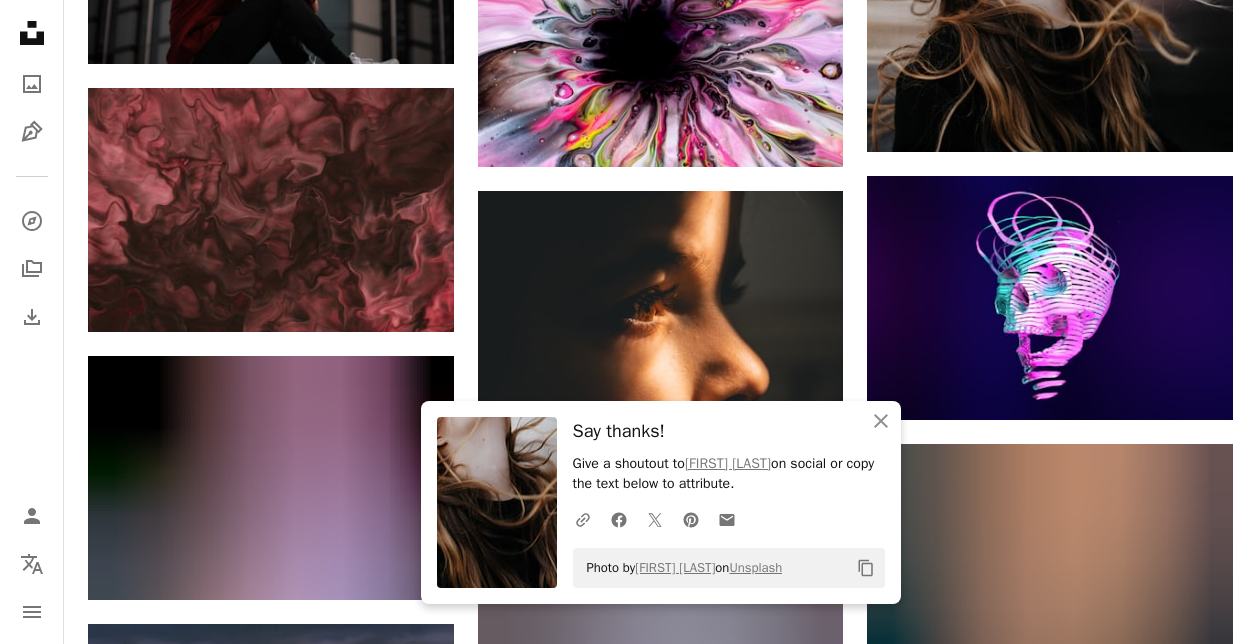scroll, scrollTop: 41803, scrollLeft: 0, axis: vertical 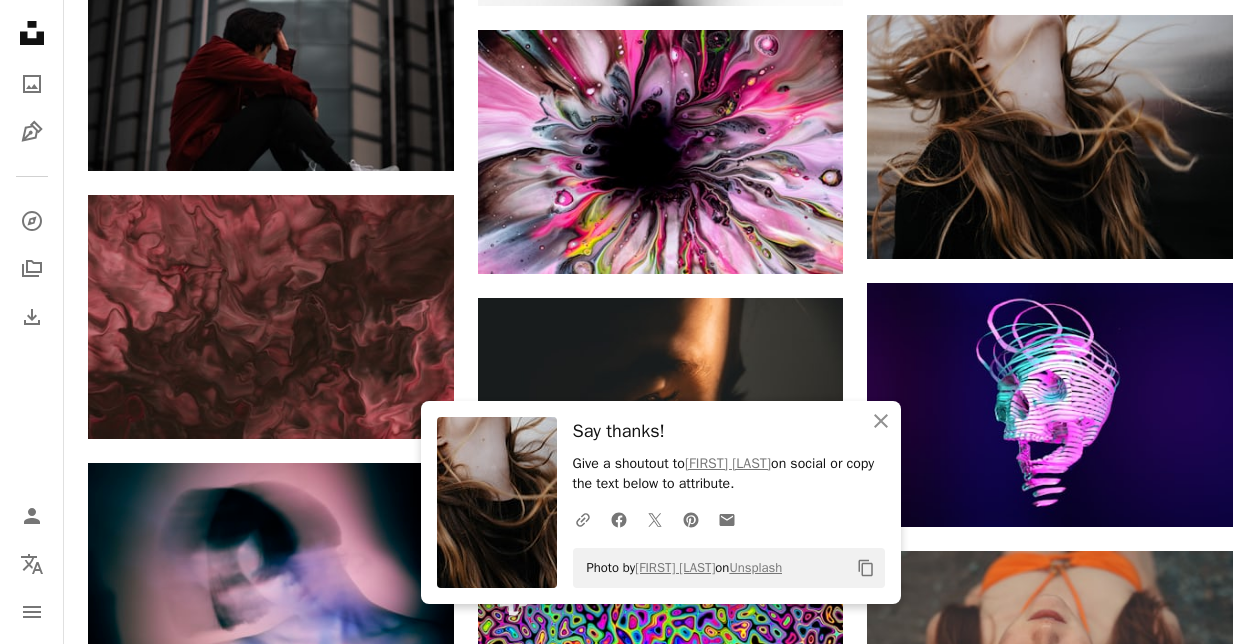 click on "Plus sign for Unsplash+ A heart A plus sign Resource Database For  Unsplash+ A lock   Download A heart A plus sign [FIRST] [LAST] Available for hire A checkmark inside of a circle Arrow pointing down Plus sign for Unsplash+ A heart A plus sign Andrej Lišakov For  Unsplash+ A lock   Download A heart A plus sign Aleksandr Popov Available for hire A checkmark inside of a circle Arrow pointing down A heart A plus sign Jr Korpa Arrow pointing down A heart A plus sign Dasha Yukhymyuk Arrow pointing down Plus sign for Unsplash+ A heart A plus sign Frank Flores For  Unsplash+ A lock   Download A heart A plus sign Wei Ding Arrow pointing down A heart A plus sign DESIGNECOLOGIST Available for hire A checkmark inside of a circle Arrow pointing down Plus sign for Unsplash+ A heart A plus sign Andrej Lišakov For  Unsplash+ A lock   Download –– ––– –––  –– ––– –  ––– –––  ––––  –   – –– –––  – – ––– –– –– –––– –– Start A Free Trial For" at bounding box center [660, -18647] 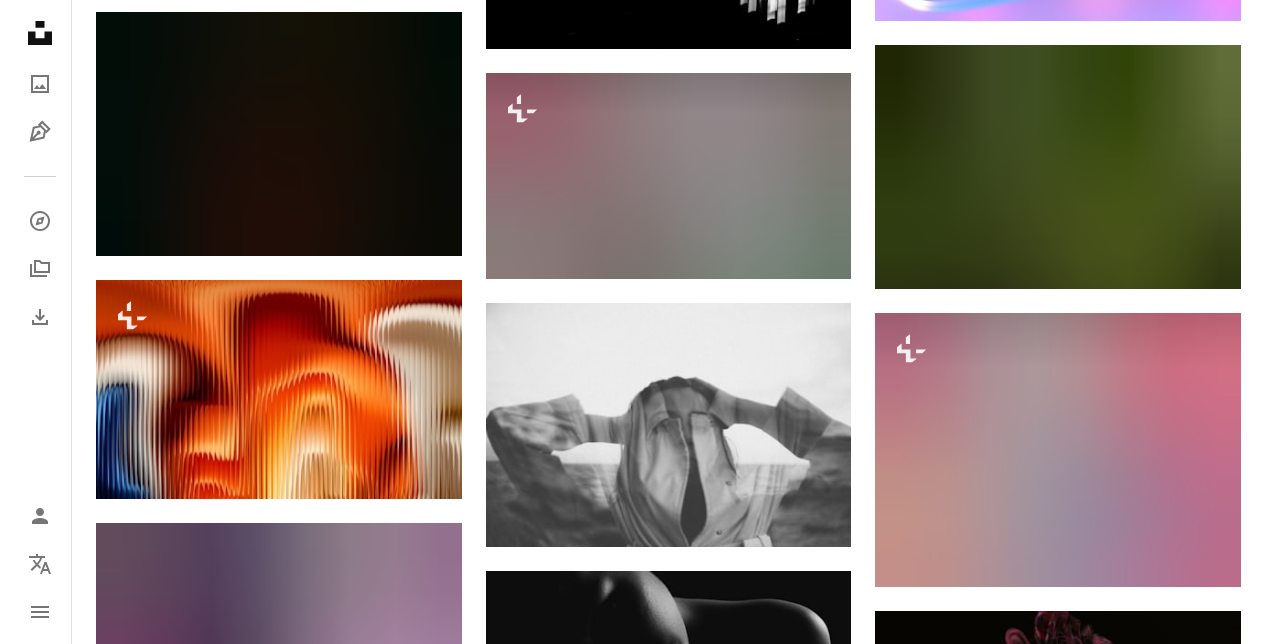 scroll, scrollTop: 47803, scrollLeft: 0, axis: vertical 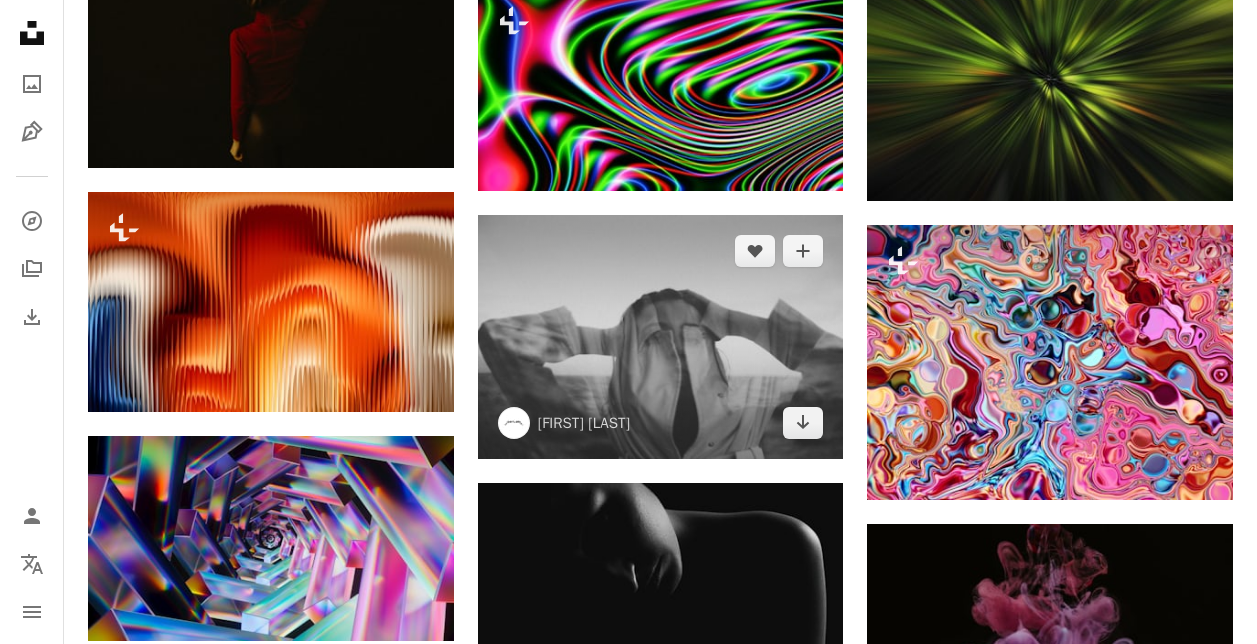 click at bounding box center [661, 337] 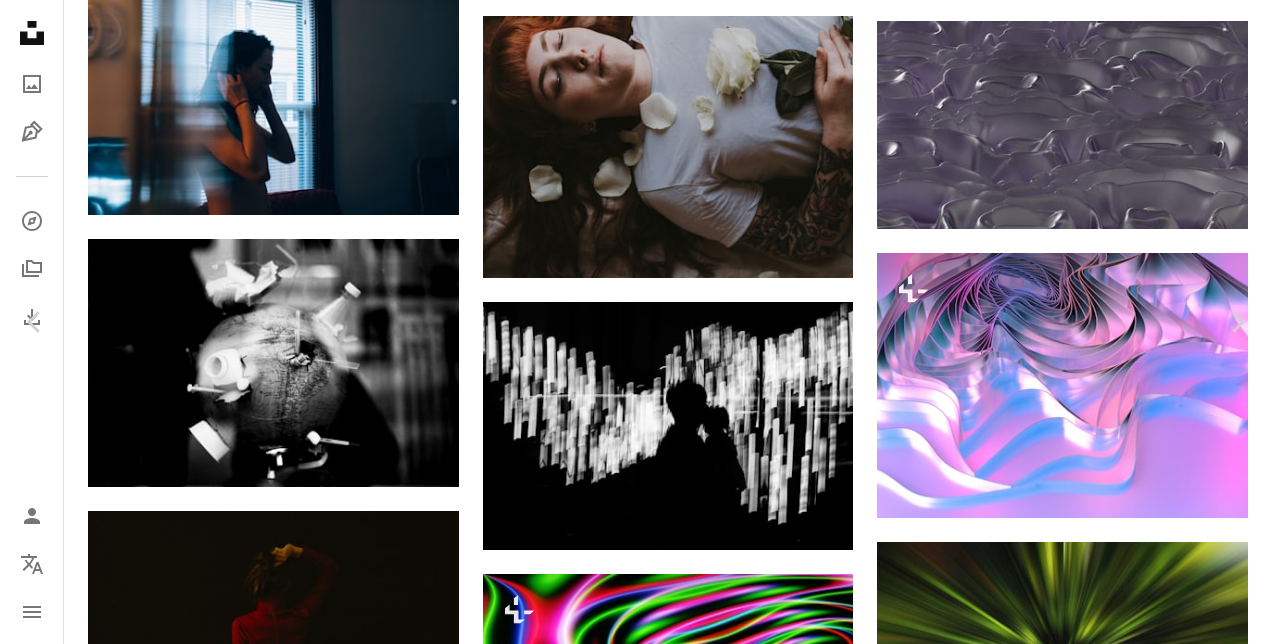 click on "Download free" at bounding box center (1073, 3928) 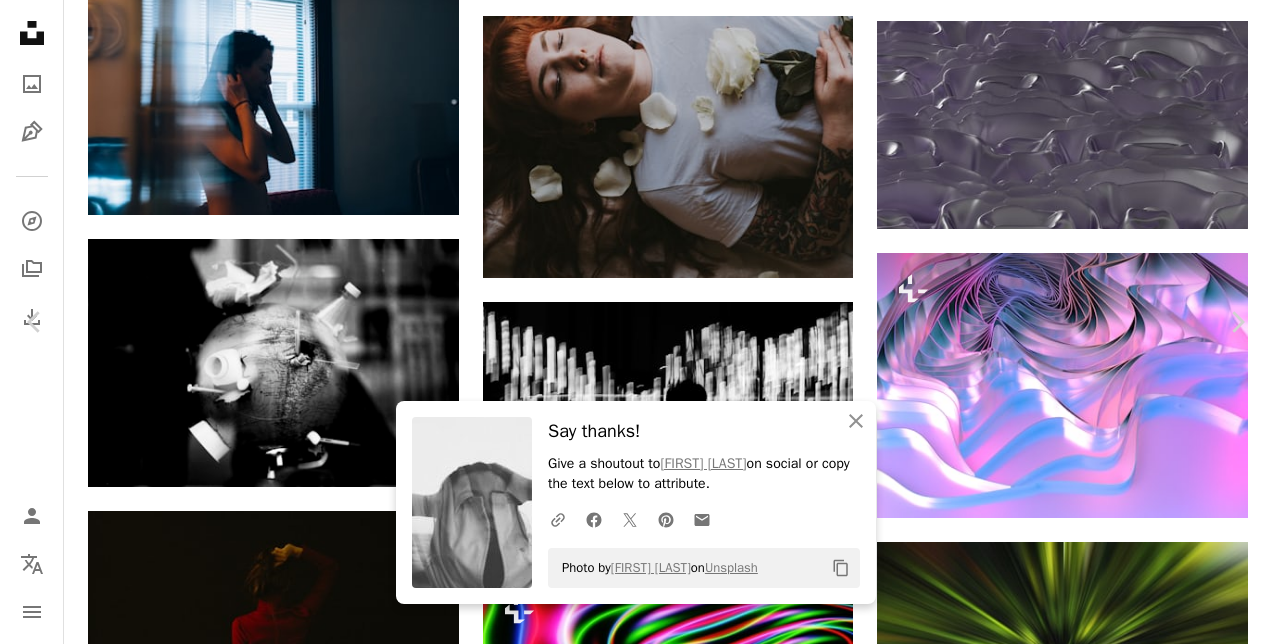 drag, startPoint x: 1222, startPoint y: 158, endPoint x: 1123, endPoint y: 166, distance: 99.32271 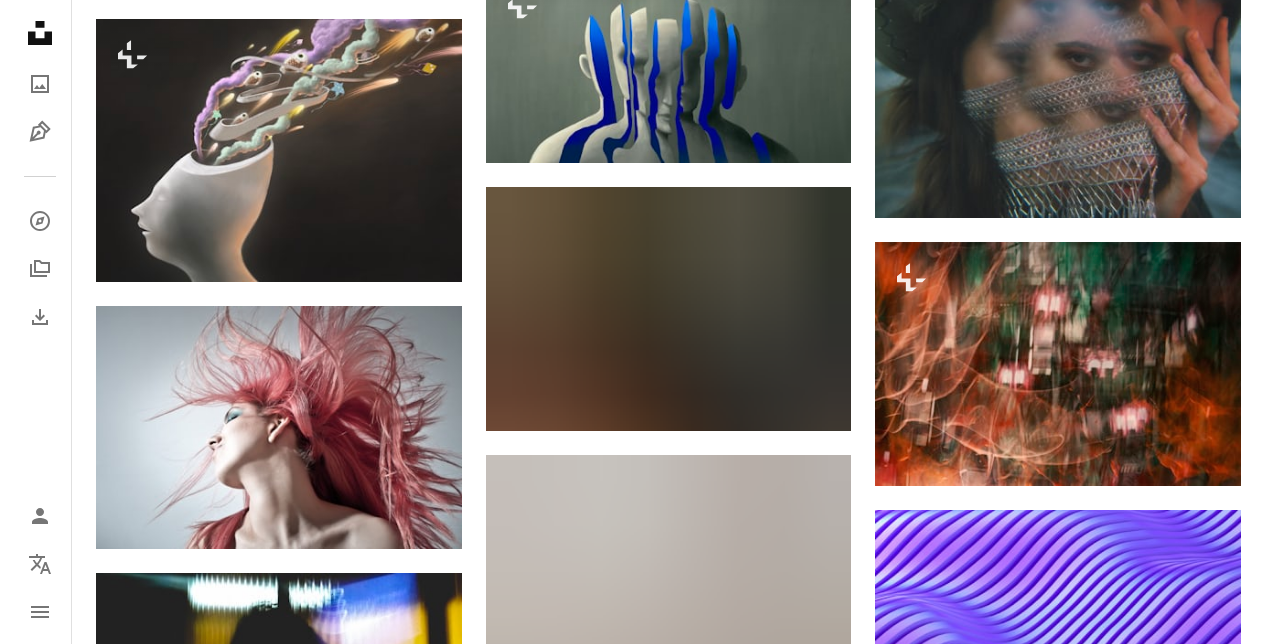 scroll, scrollTop: 49503, scrollLeft: 0, axis: vertical 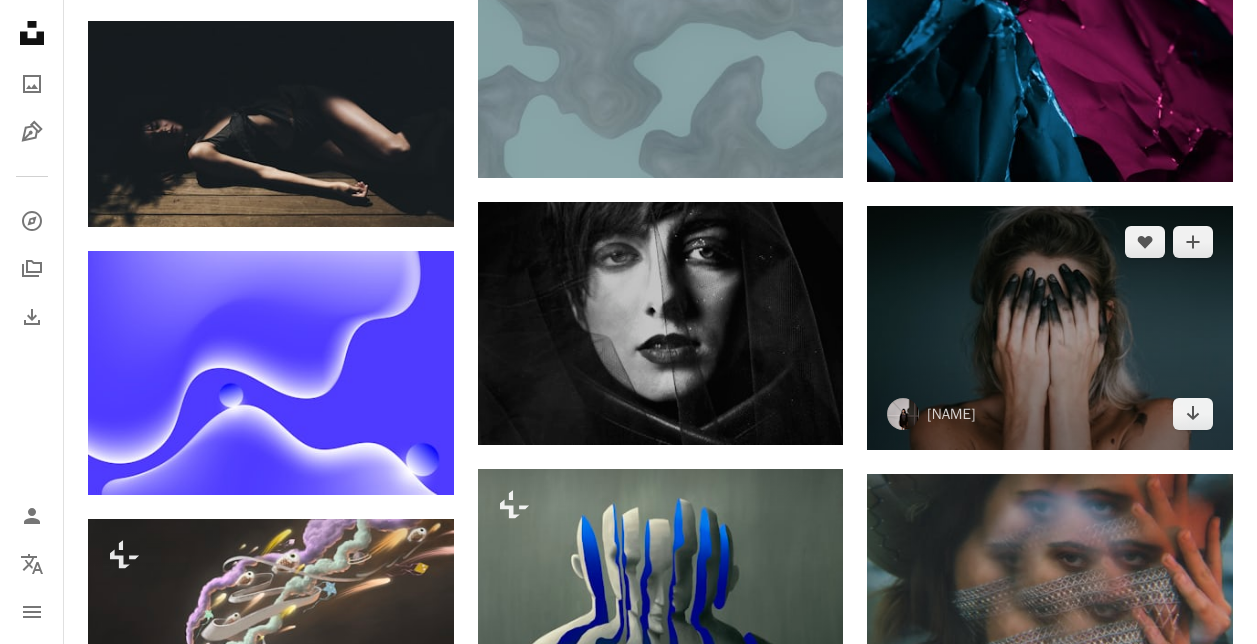 click at bounding box center [1050, 328] 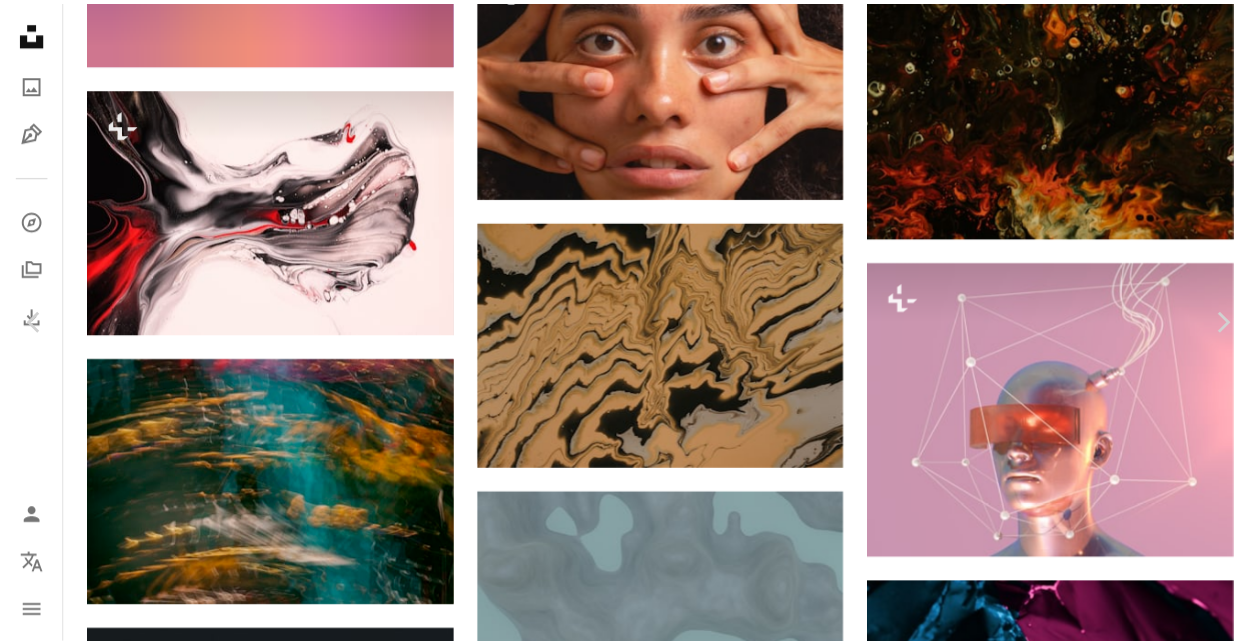 scroll, scrollTop: 0, scrollLeft: 0, axis: both 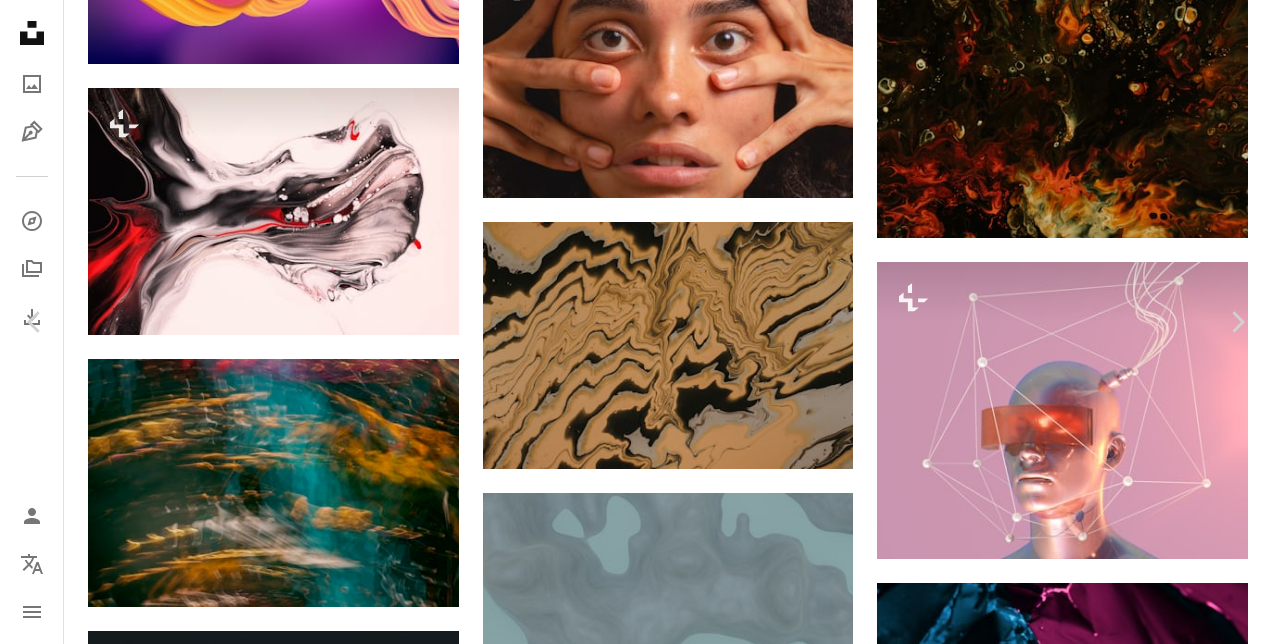 click on "Download free" at bounding box center (1073, 5377) 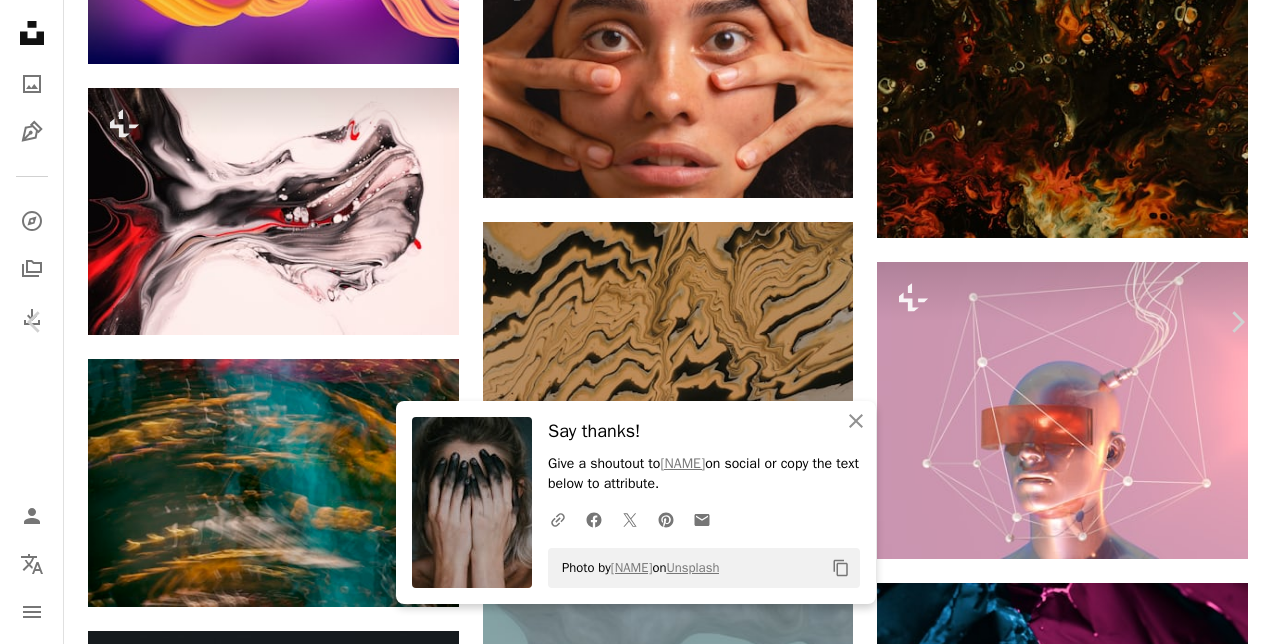 click on "Chevron left Chevron right An X shape Close Say thanks! Give a shoutout to [NAME] on social or copy the text below to attribute. A URL sharing icon (chains) Facebook icon X (formerly Twitter) icon Pinterest icon An envelope Photo by [NAME] on [BRAND] Copy content [NAME] [NAME] A heart A plus sign Edit image Plus sign for [BRAND] Download free Chevron down Zoom in Views 4,728,915 Downloads 30,076 Featured in Photos , People A forward-right arrow Share Info icon Info More Actions Calendar outlined Published on April 6, 2018 Camera Canon, EOS 60D Safety Free to use under the [BRAND] License girl people dark model hand hands smoke paint nails nail artistic touch charcoal closeup soot finger paint touching face hands covering face woman HD Wallpapers Browse premium related images on iStock | Save 20% with code UNSPLASH20 View more on iStock ↗ Related images A heart A plus sign [NAME] Available for hire Arrow pointing down A heart" at bounding box center [636, 5652] 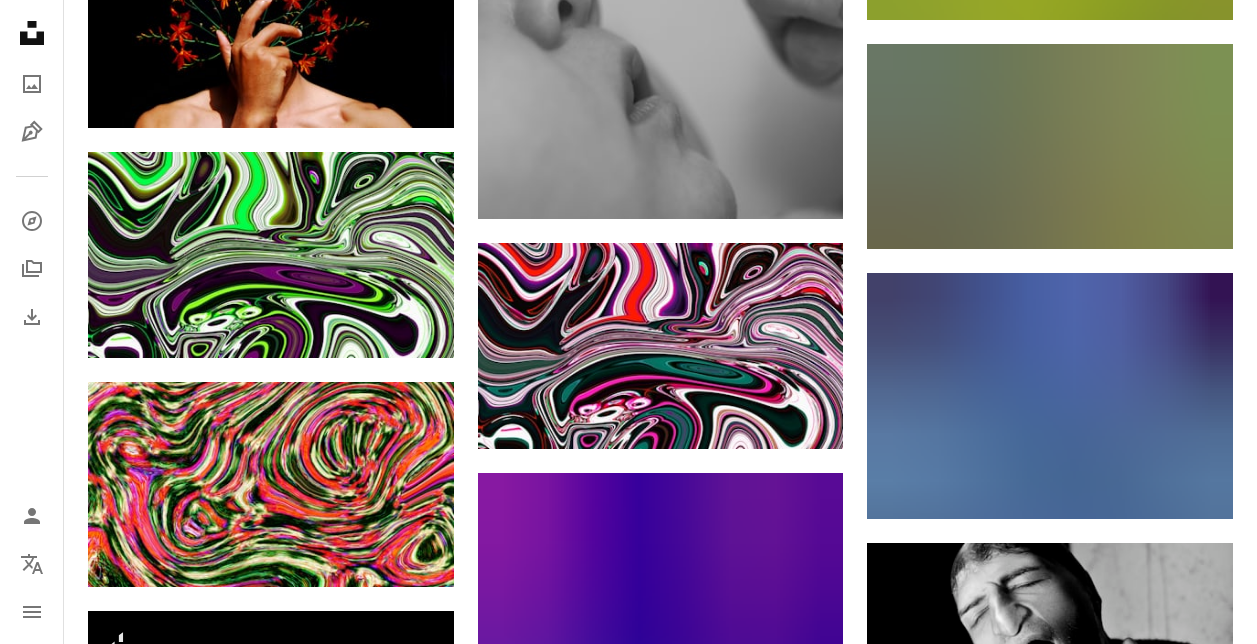 scroll, scrollTop: 54703, scrollLeft: 0, axis: vertical 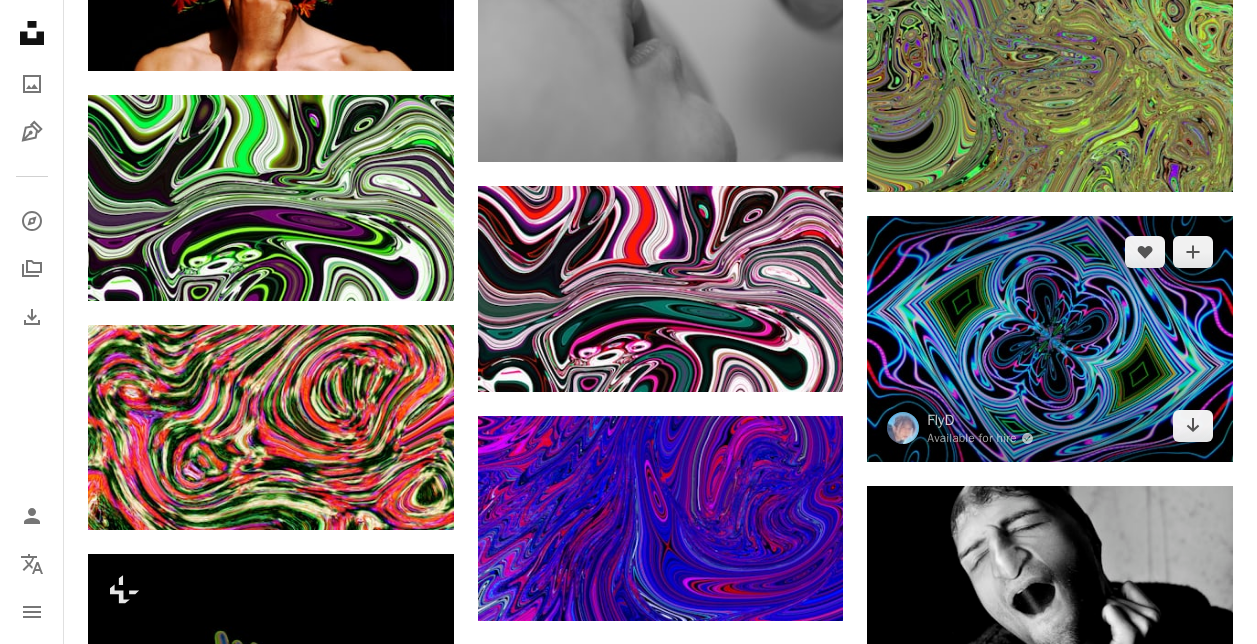 click at bounding box center (1050, 339) 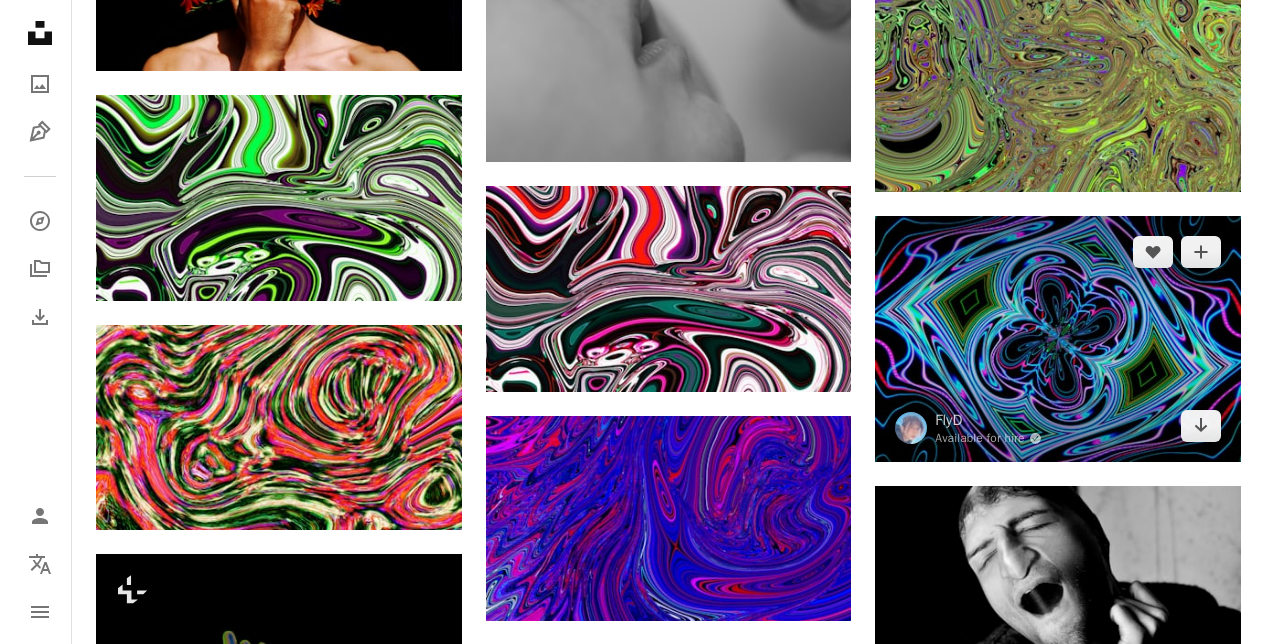 scroll, scrollTop: 53803, scrollLeft: 0, axis: vertical 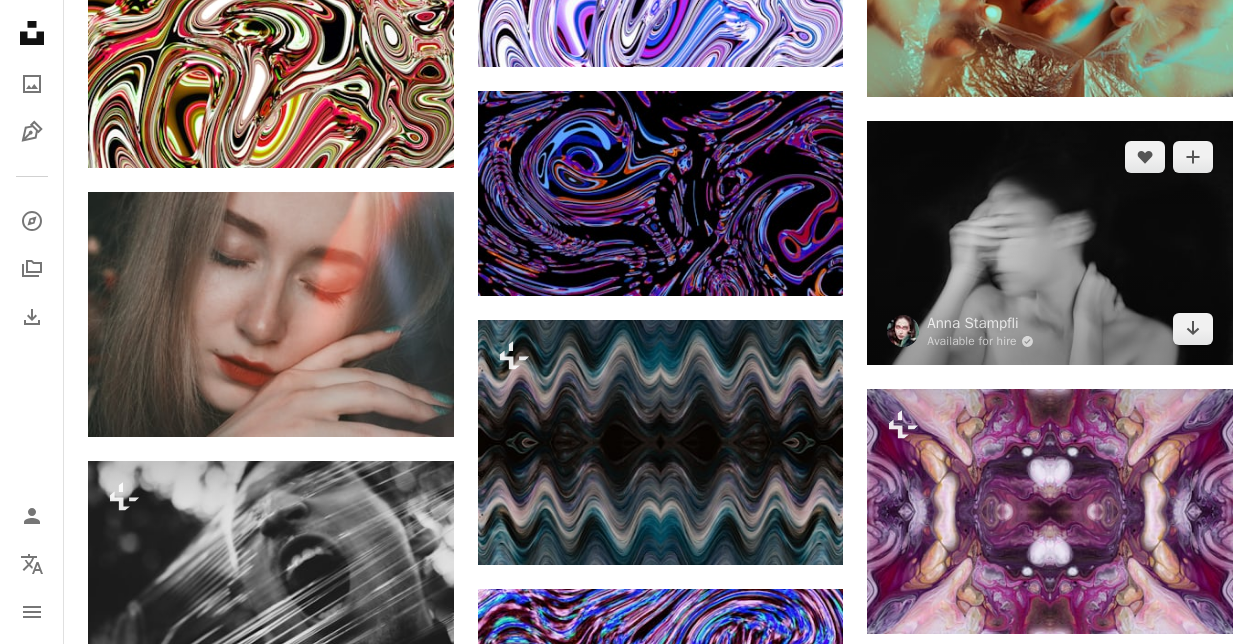 click at bounding box center [1050, 243] 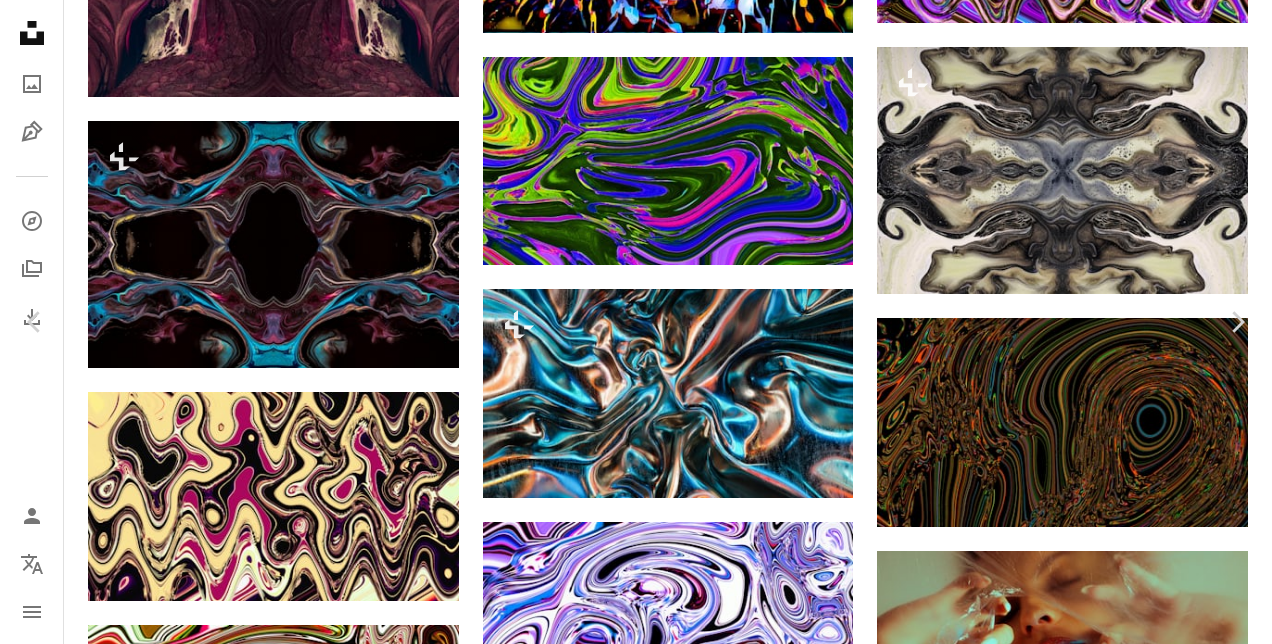click on "Download free" at bounding box center [1073, 6225] 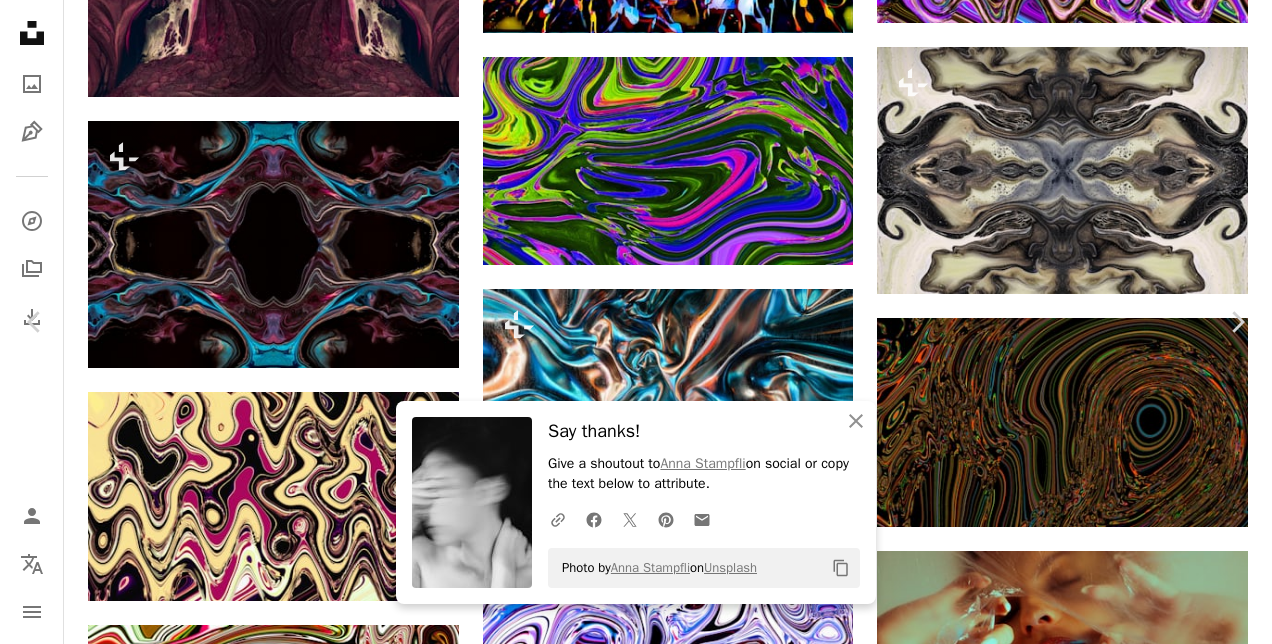 scroll, scrollTop: 563, scrollLeft: 0, axis: vertical 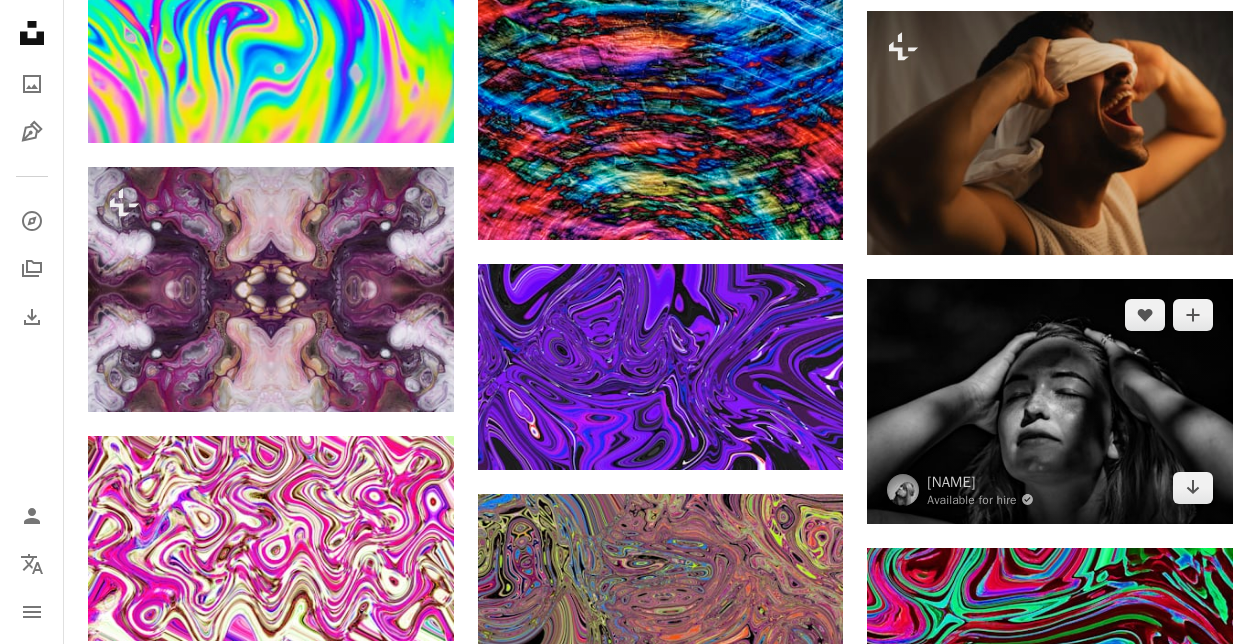 click at bounding box center (1050, 401) 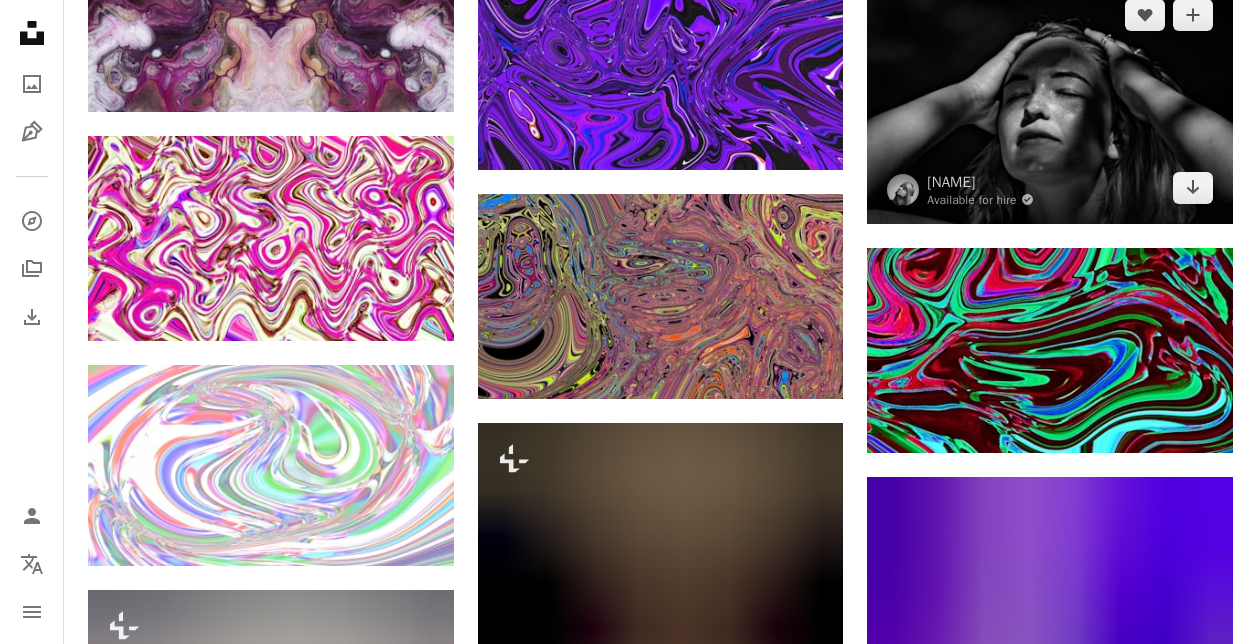 scroll, scrollTop: 56403, scrollLeft: 0, axis: vertical 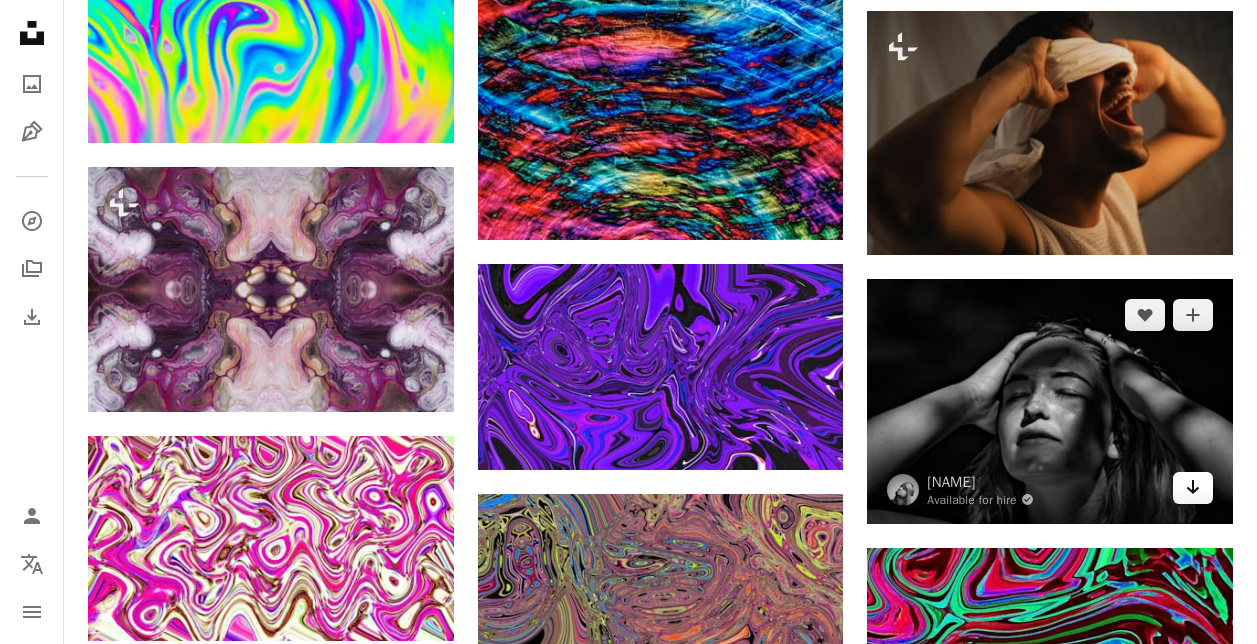 click at bounding box center [1050, 401] 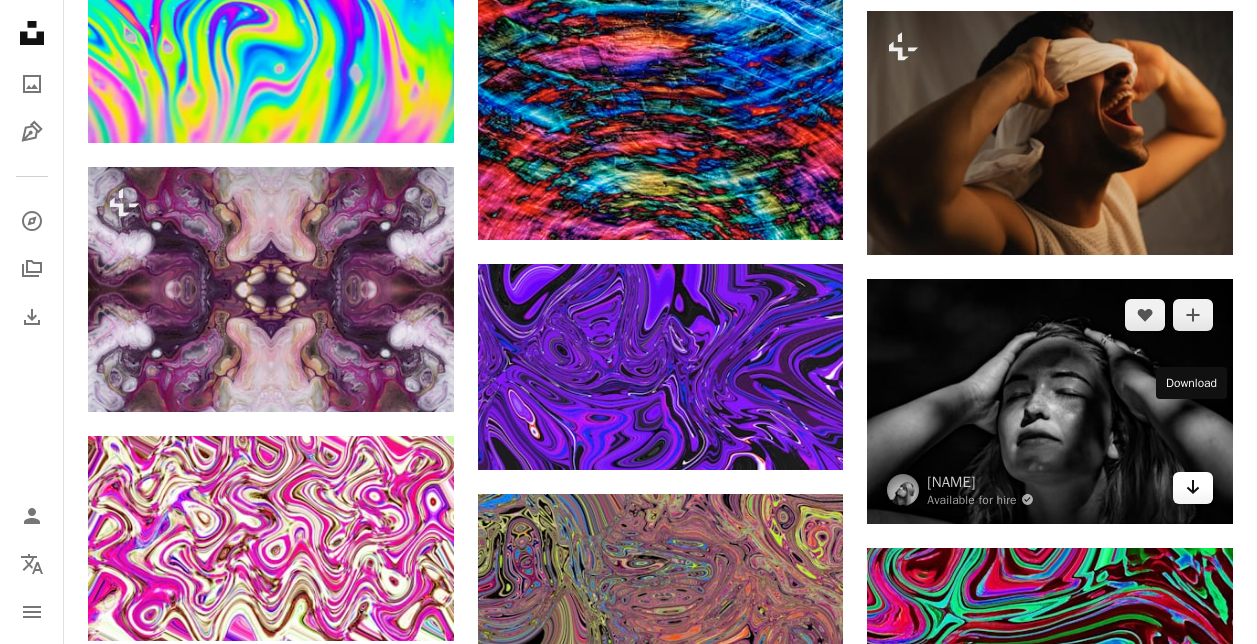 click on "Arrow pointing down" 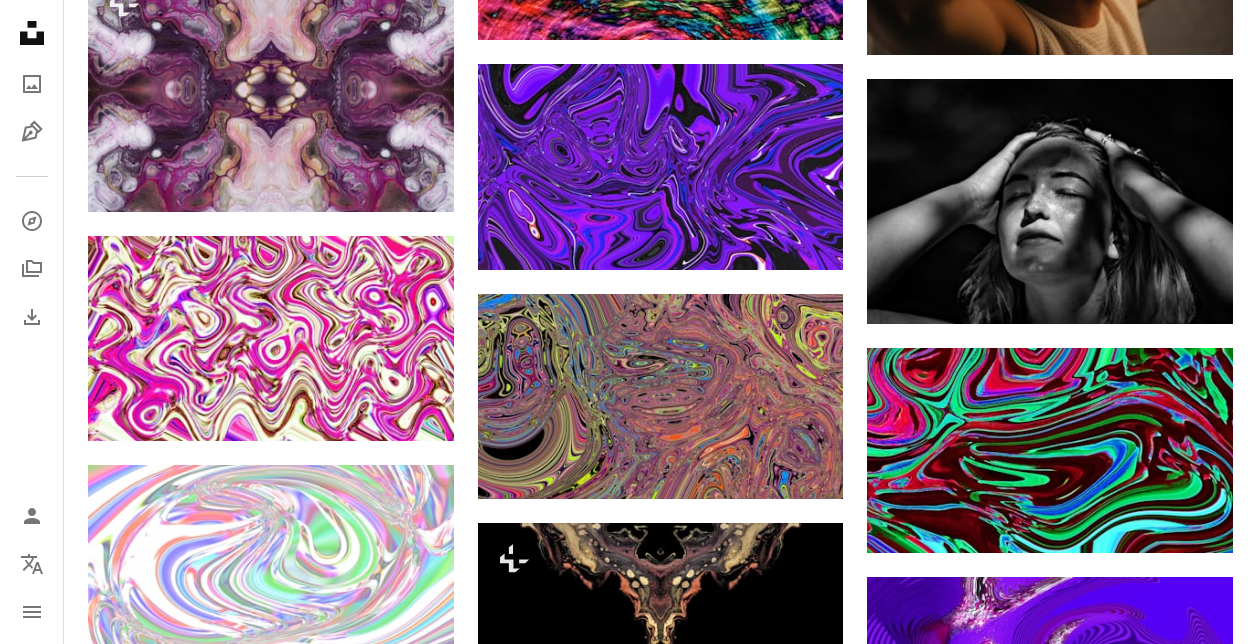 click on "Plus sign for Unsplash+ A heart A plus sign Resource Database For  Unsplash+ A lock   Download A heart A plus sign [FIRST] [LAST] Available for hire A checkmark inside of a circle Arrow pointing down Plus sign for Unsplash+ A heart A plus sign Andrej Lišakov For  Unsplash+ A lock   Download A heart A plus sign Aleksandr Popov Available for hire A checkmark inside of a circle Arrow pointing down A heart A plus sign Jr Korpa Arrow pointing down A heart A plus sign Dasha Yukhymyuk Arrow pointing down Plus sign for Unsplash+ A heart A plus sign Frank Flores For  Unsplash+ A lock   Download A heart A plus sign Wei Ding Arrow pointing down A heart A plus sign DESIGNECOLOGIST Available for hire A checkmark inside of a circle Arrow pointing down Plus sign for Unsplash+ A heart A plus sign Andrej Lišakov For  Unsplash+ A lock   Download –– ––– –––  –– ––– –  ––– –––  ––––  –   – –– –––  – – ––– –– –– –––– –– Start A Free Trial For" at bounding box center [660, -25999] 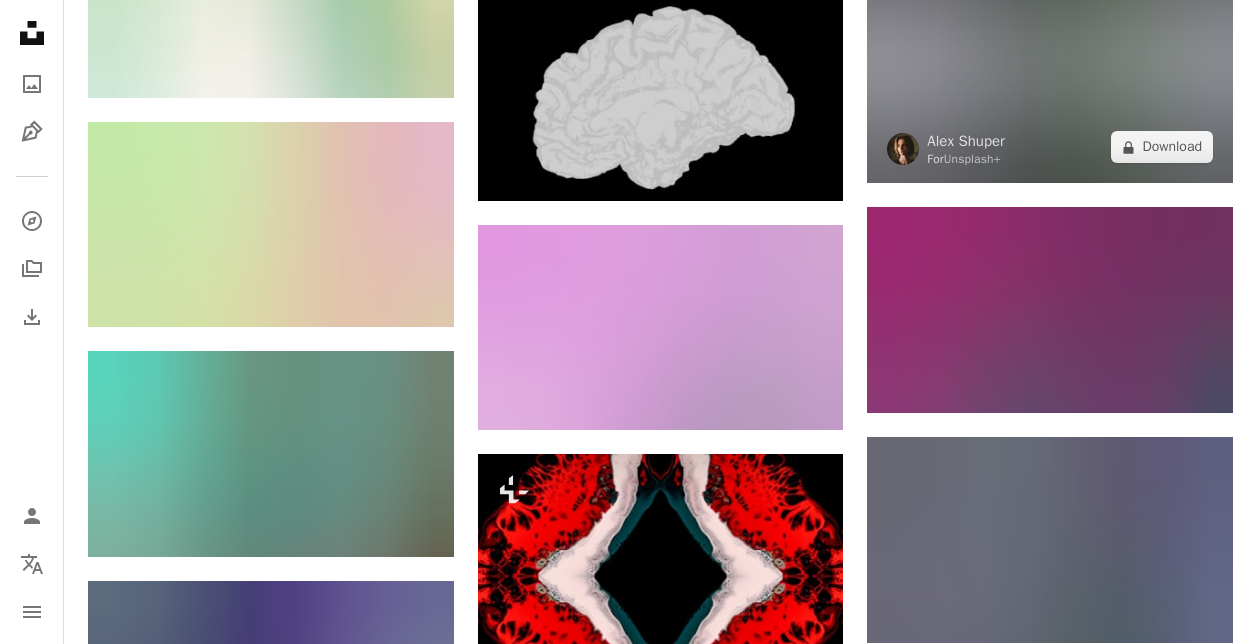 scroll, scrollTop: 69203, scrollLeft: 0, axis: vertical 